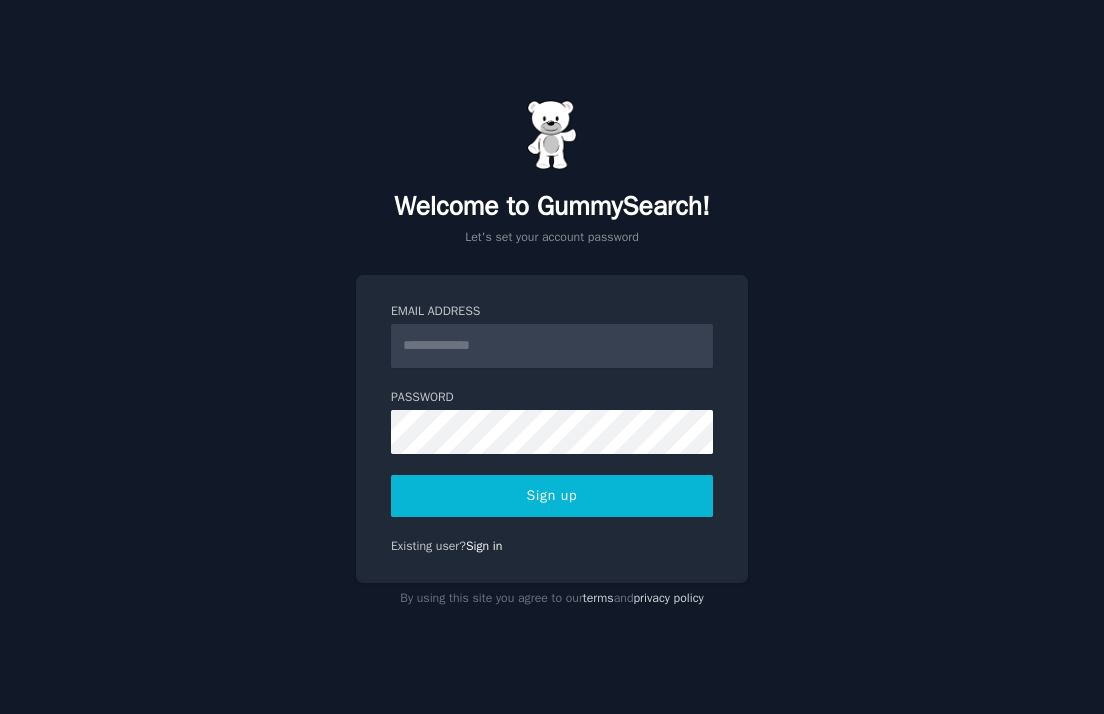 scroll, scrollTop: 0, scrollLeft: 0, axis: both 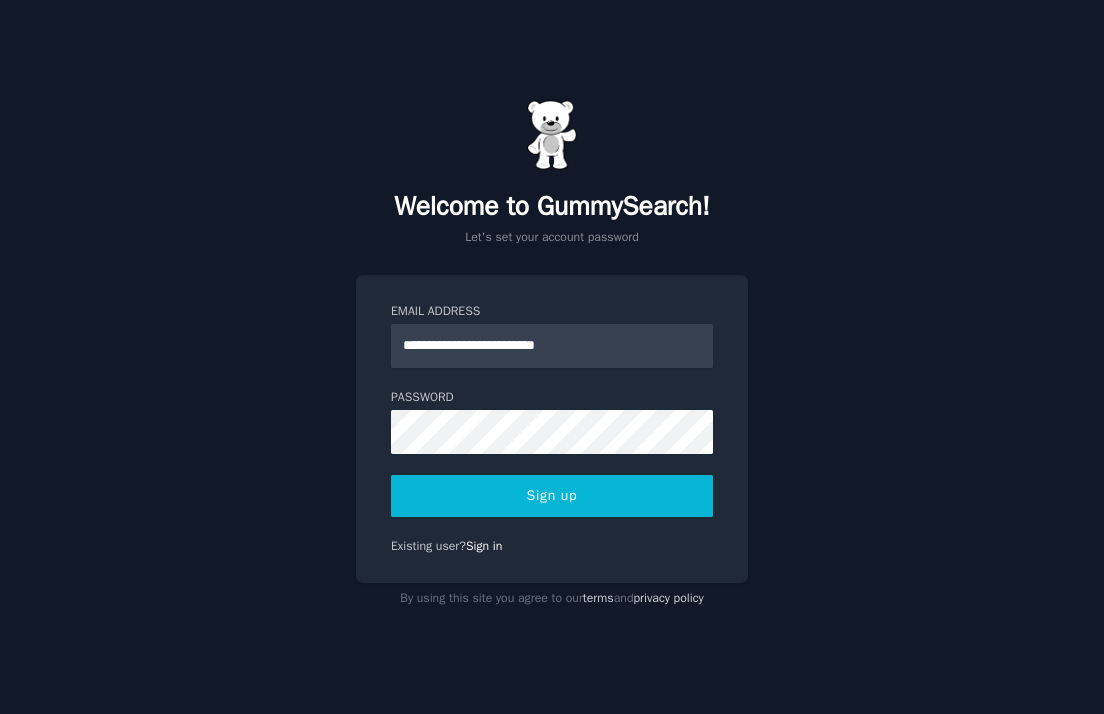 type on "**********" 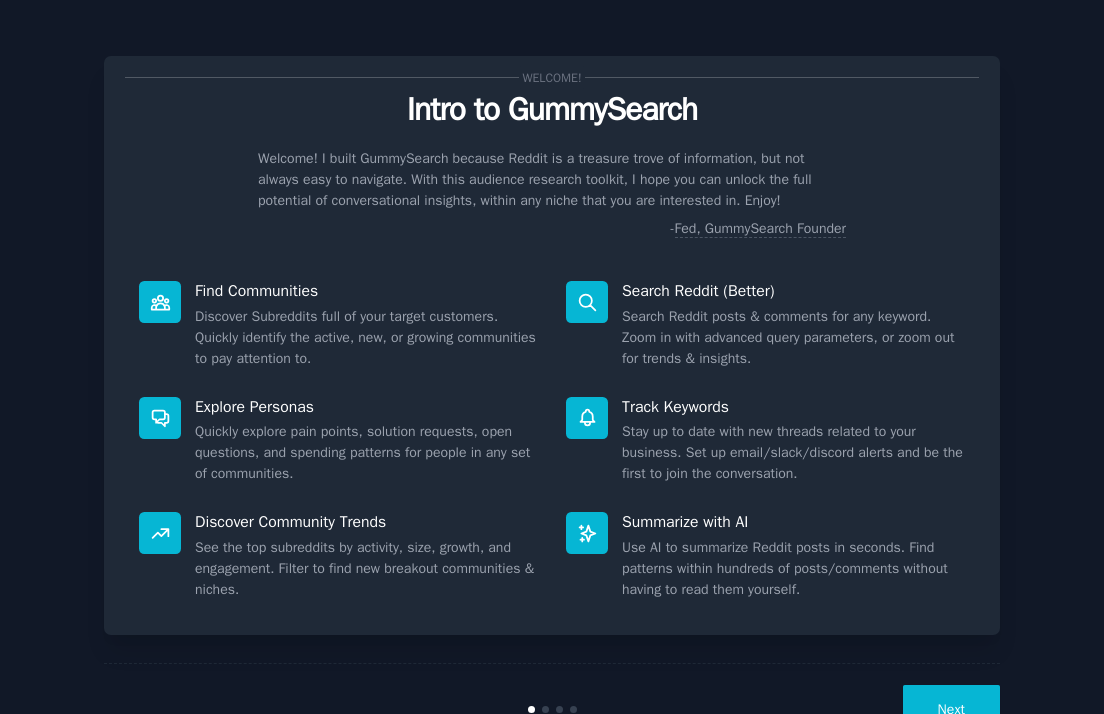scroll, scrollTop: 0, scrollLeft: 0, axis: both 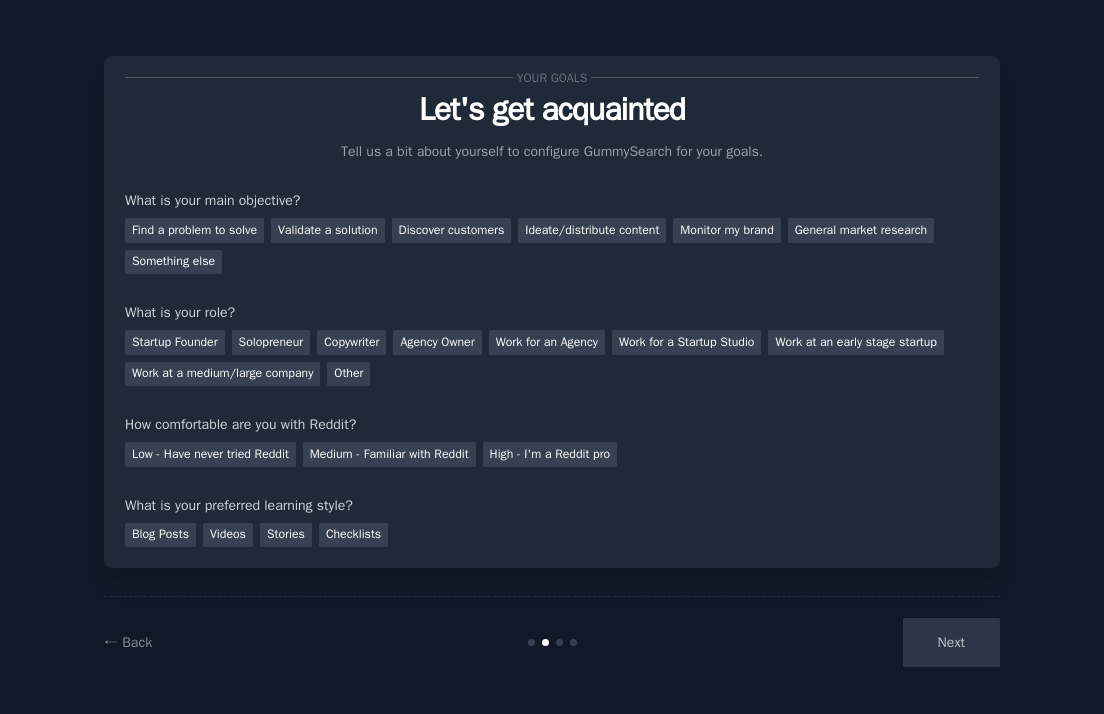 click on "Next" at bounding box center (850, 642) 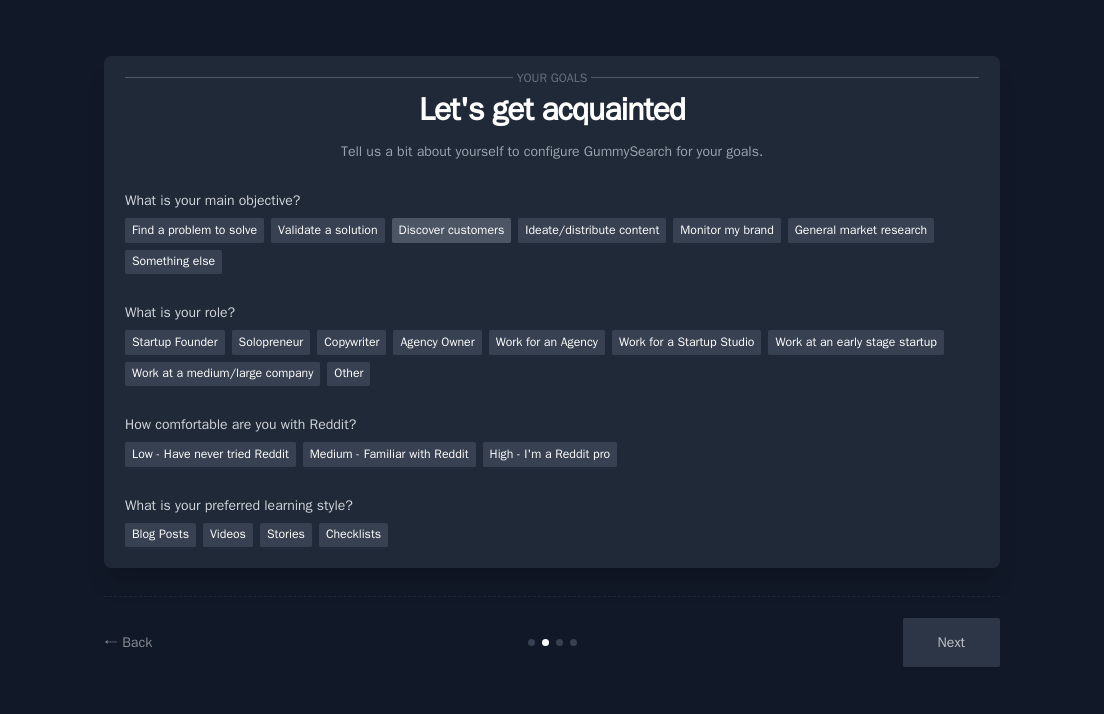click on "Discover customers" at bounding box center (452, 230) 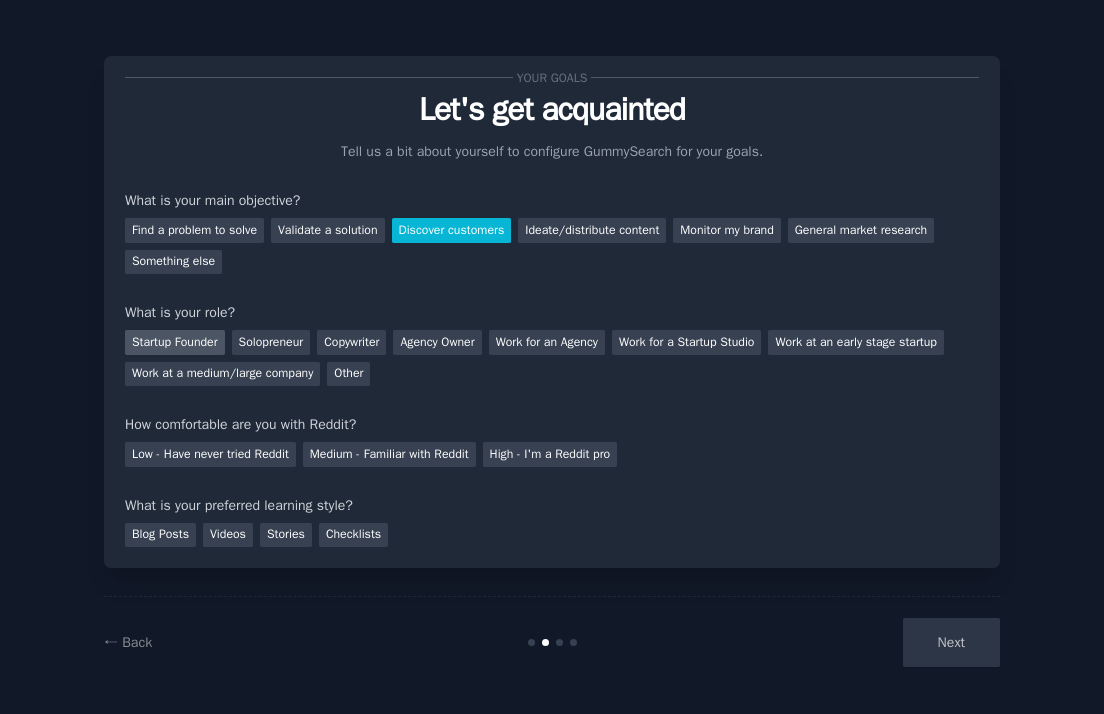click on "Startup Founder" at bounding box center [175, 342] 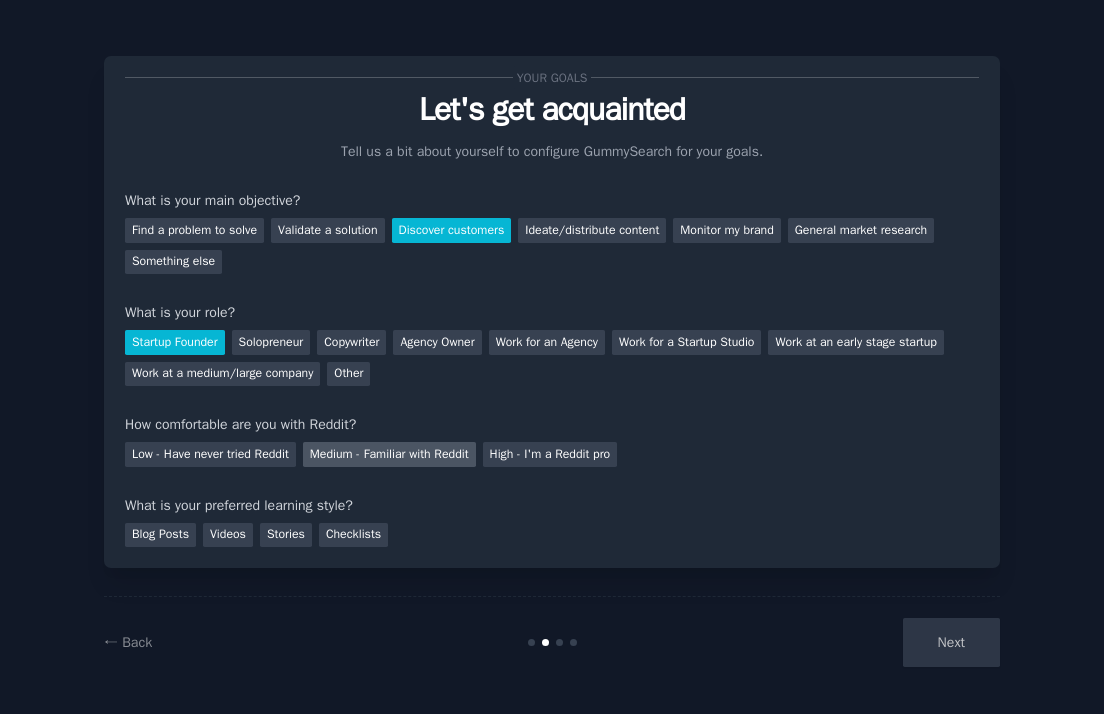 click on "Medium - Familiar with Reddit" at bounding box center [389, 454] 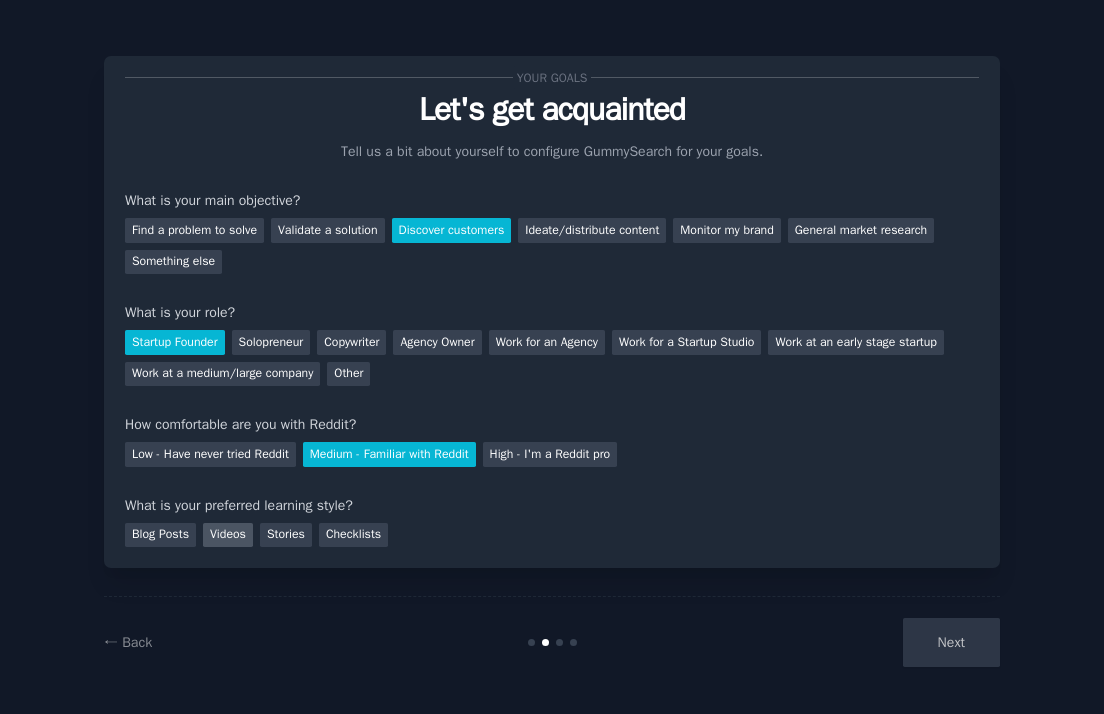click on "Videos" at bounding box center [228, 535] 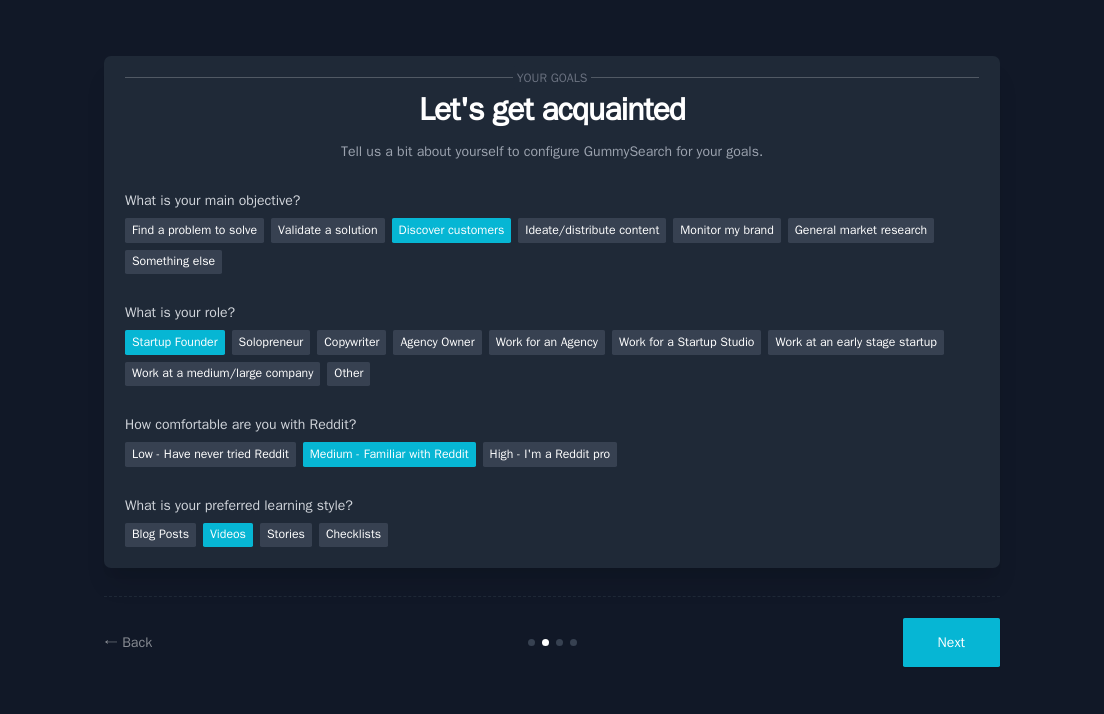 click on "Next" at bounding box center [951, 642] 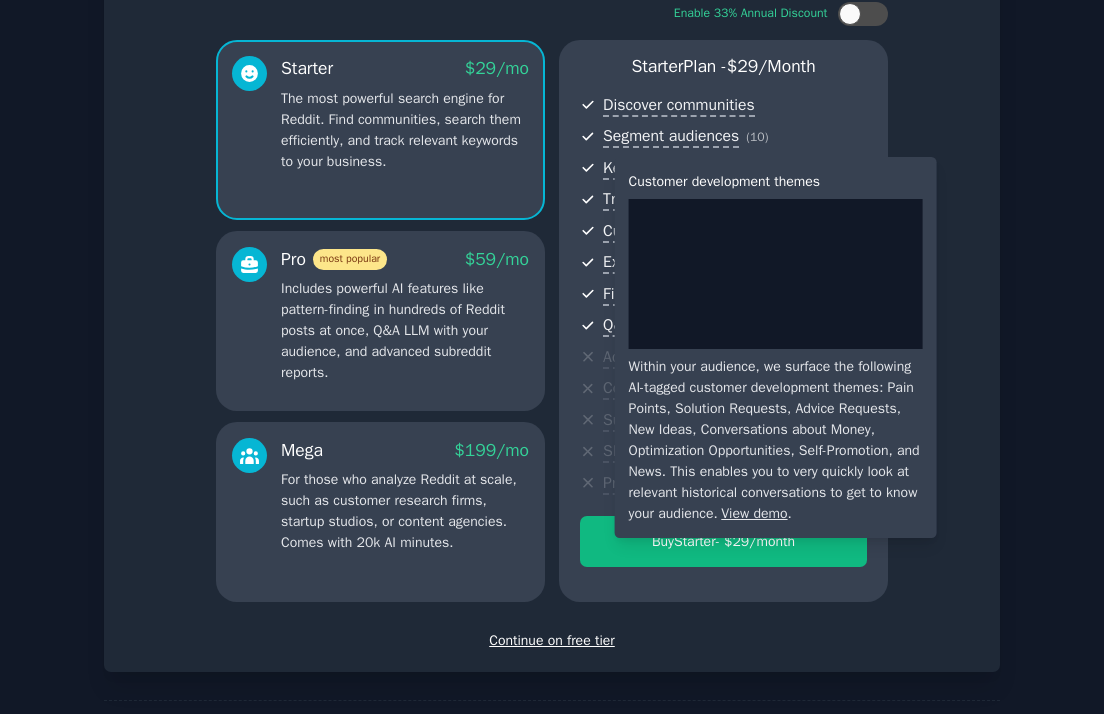 scroll, scrollTop: 217, scrollLeft: 0, axis: vertical 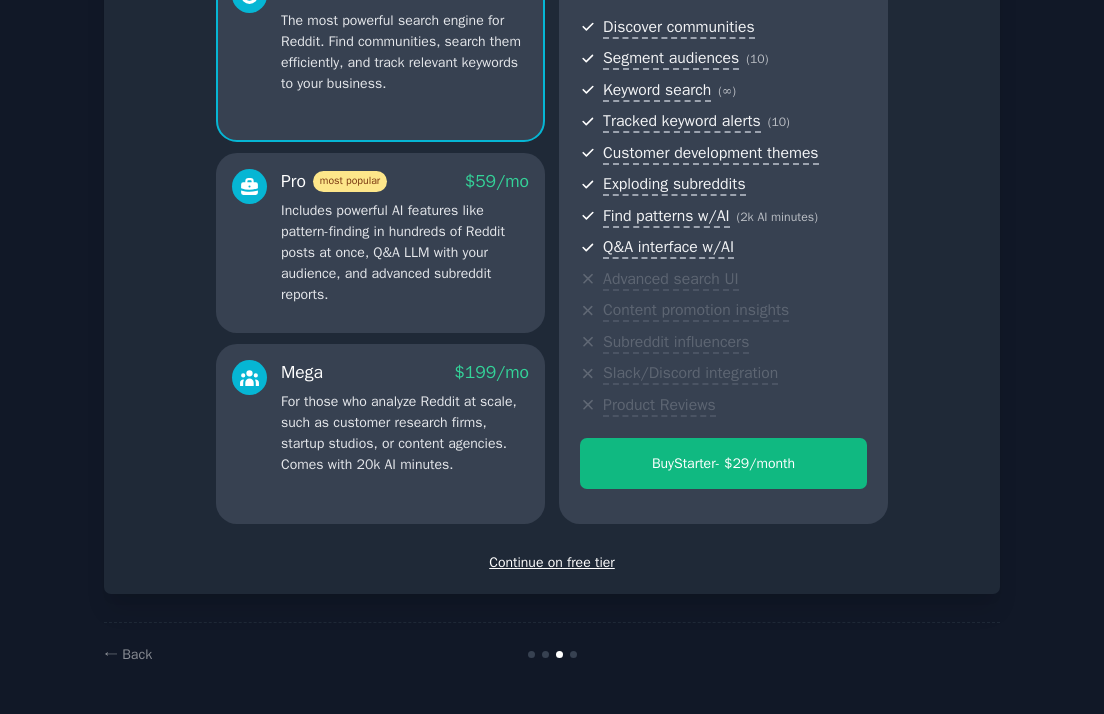 click on "Continue on free tier" at bounding box center (552, 562) 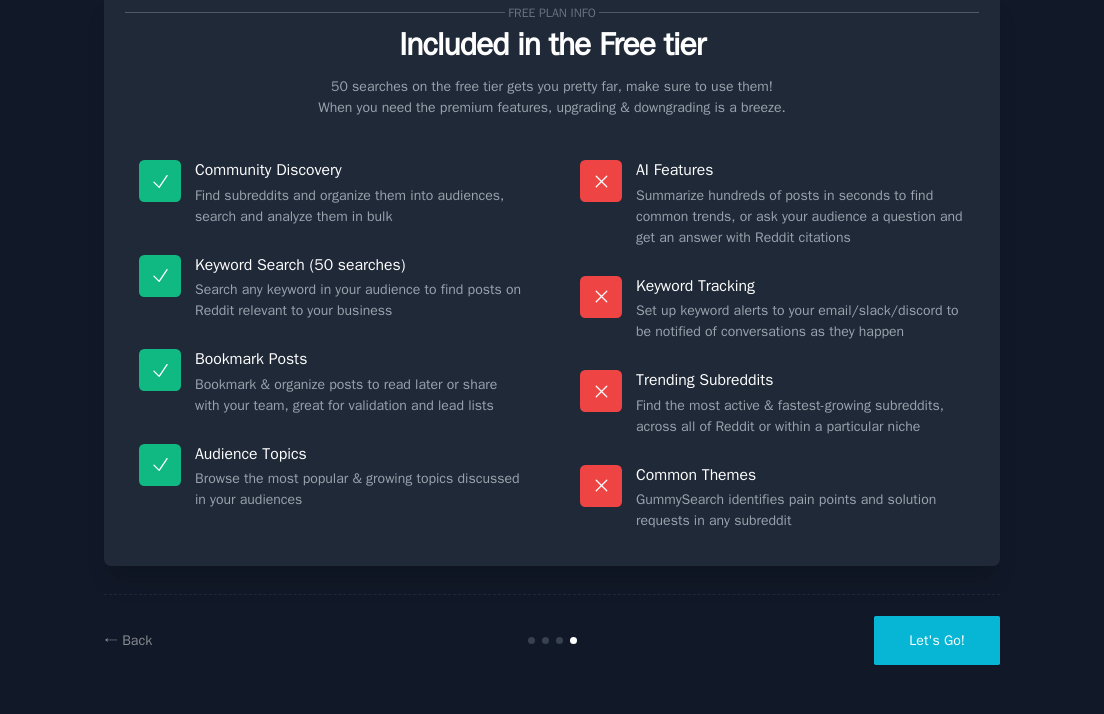 scroll, scrollTop: 65, scrollLeft: 0, axis: vertical 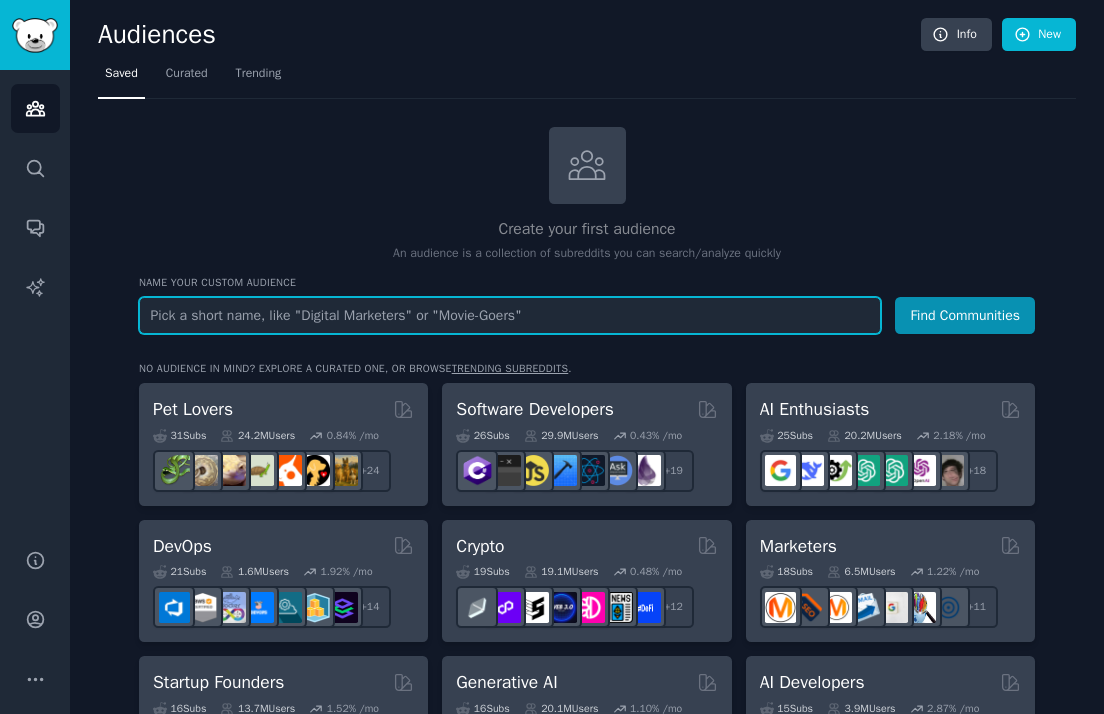 paste on "https://www.reddit.com/r/interactivefiction" 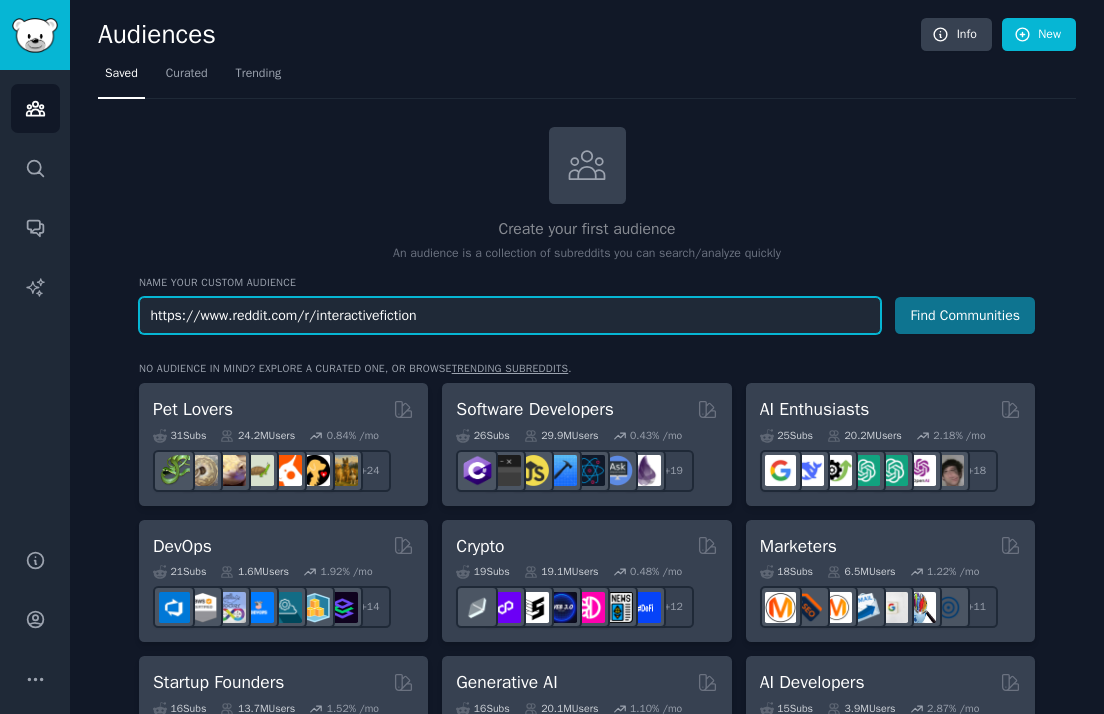 type on "https://www.reddit.com/r/interactivefiction" 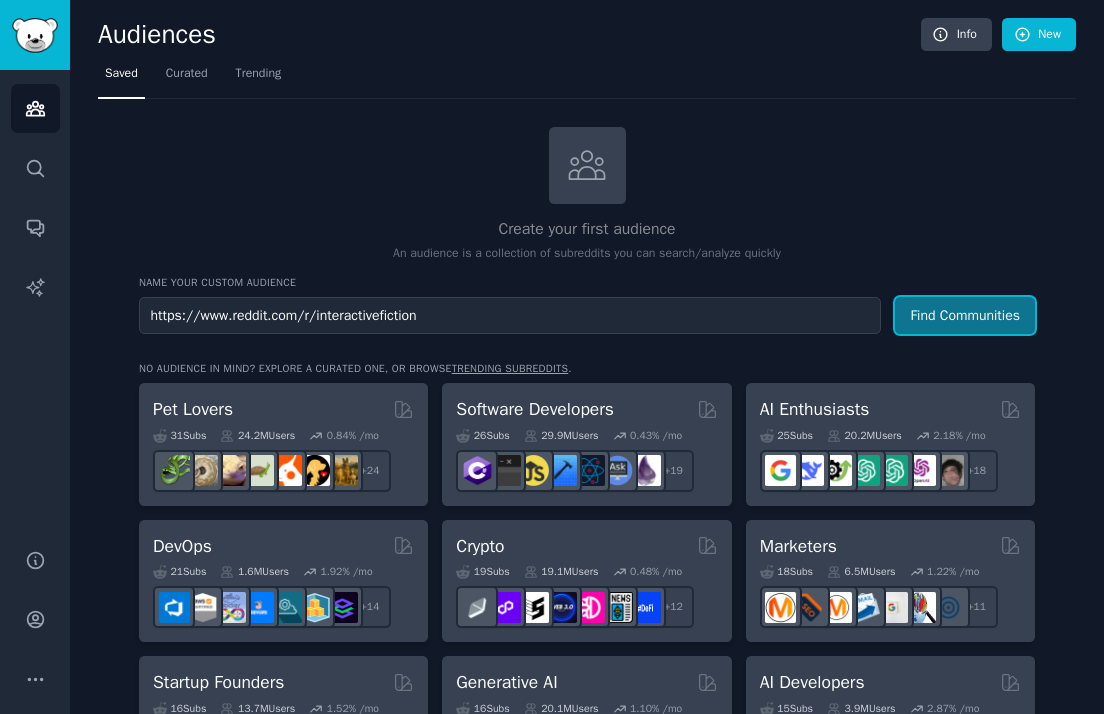 click on "Find Communities" at bounding box center (965, 315) 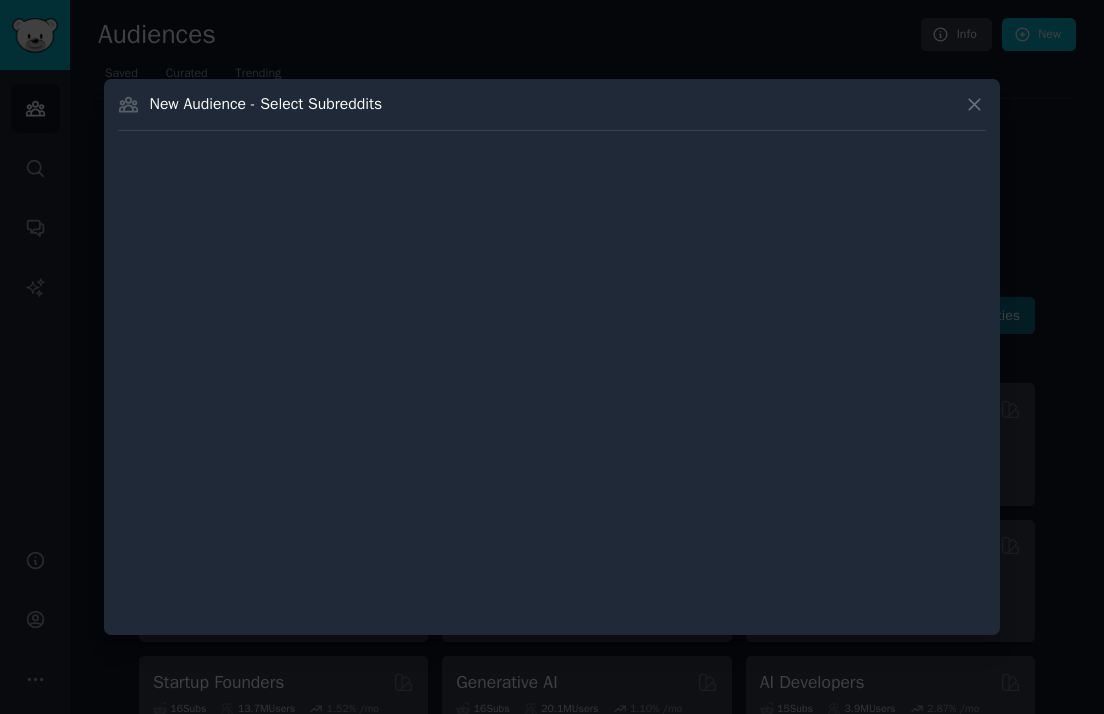 click at bounding box center [552, 313] 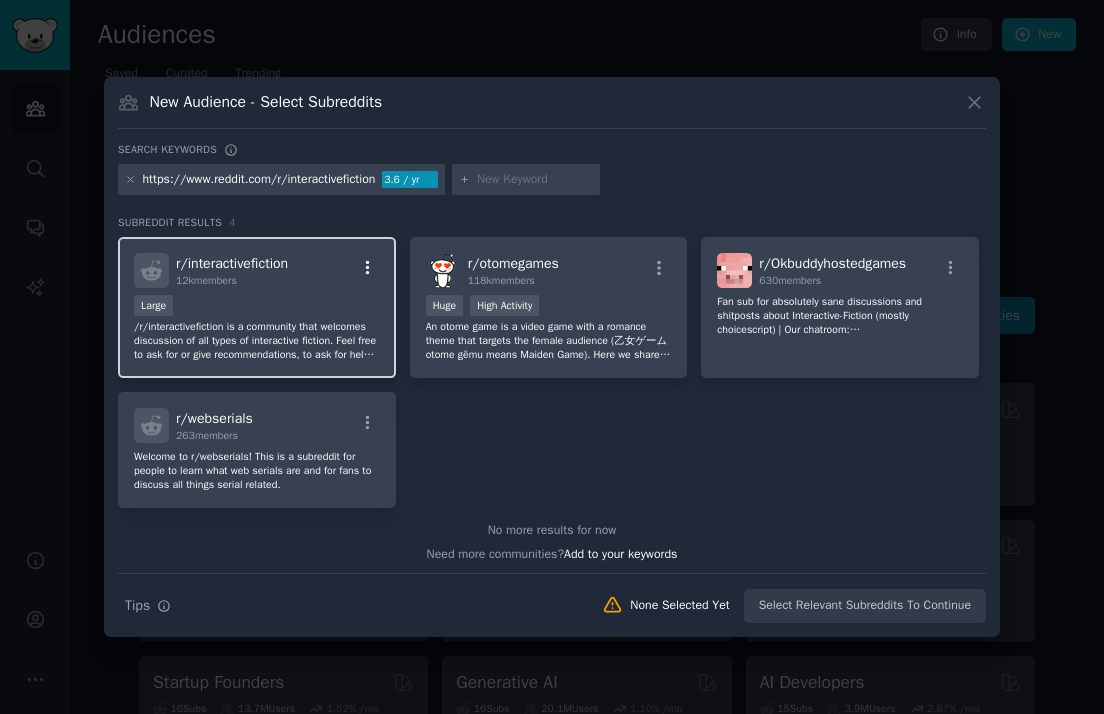 click 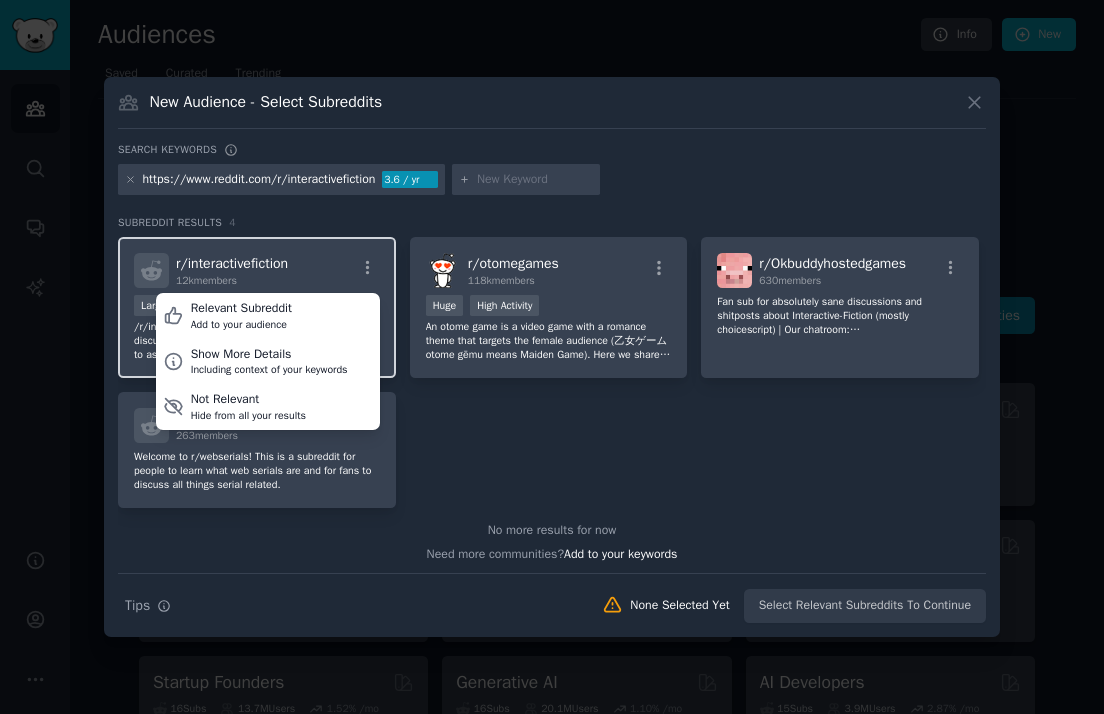 click on "r/ interactivefiction 12k  members Relevant Subreddit Add to your audience Show More Details Including context of your keywords Not Relevant Hide from all your results" at bounding box center (257, 270) 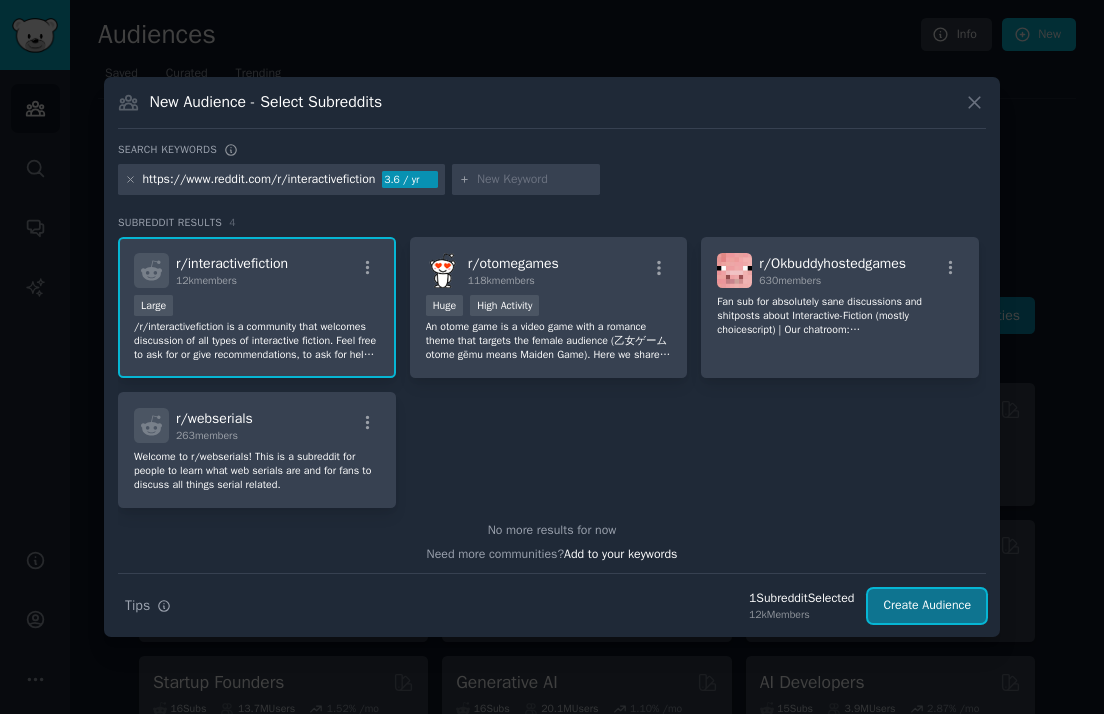 click on "Create Audience" at bounding box center [927, 606] 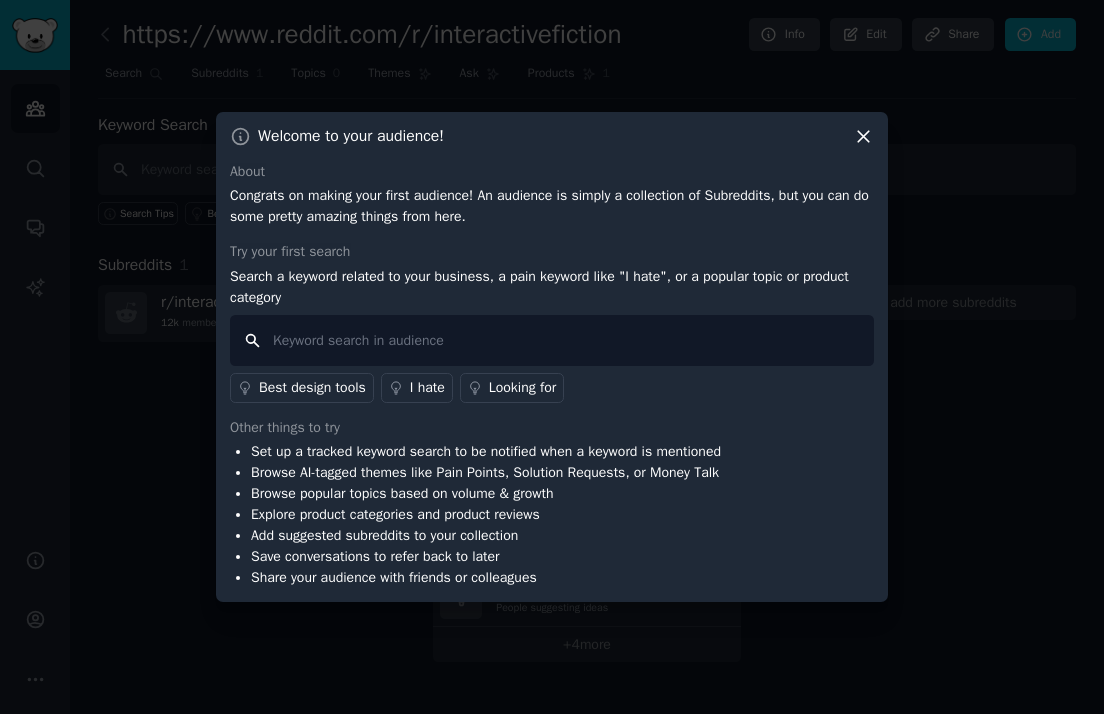 click at bounding box center [552, 340] 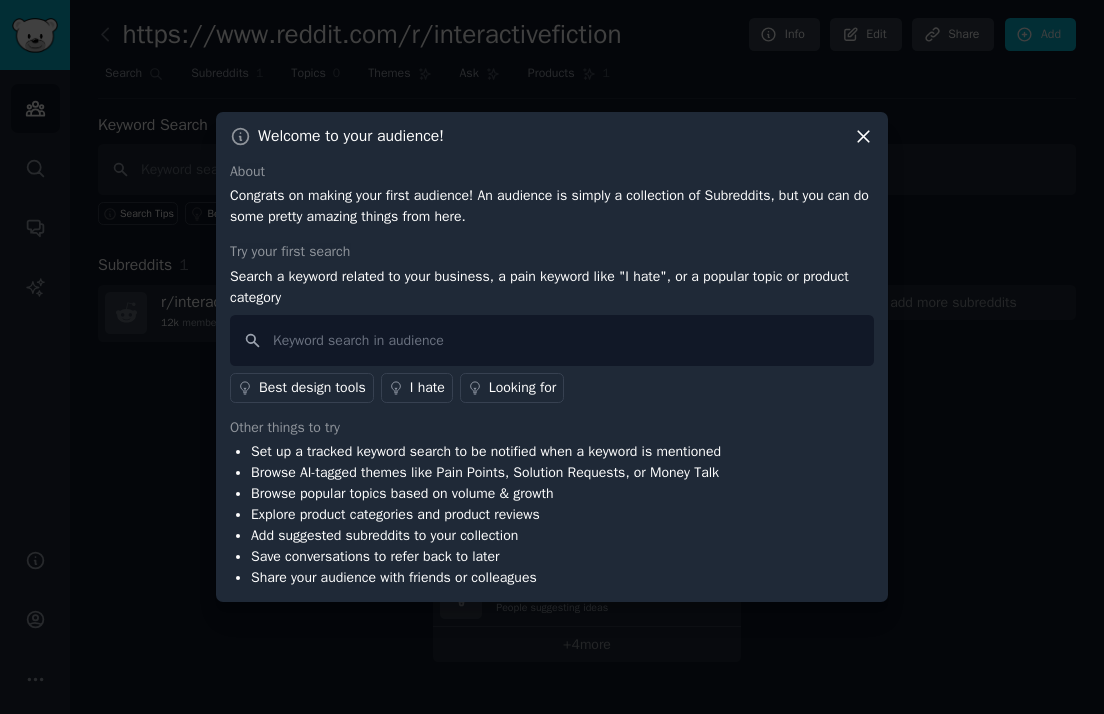 click 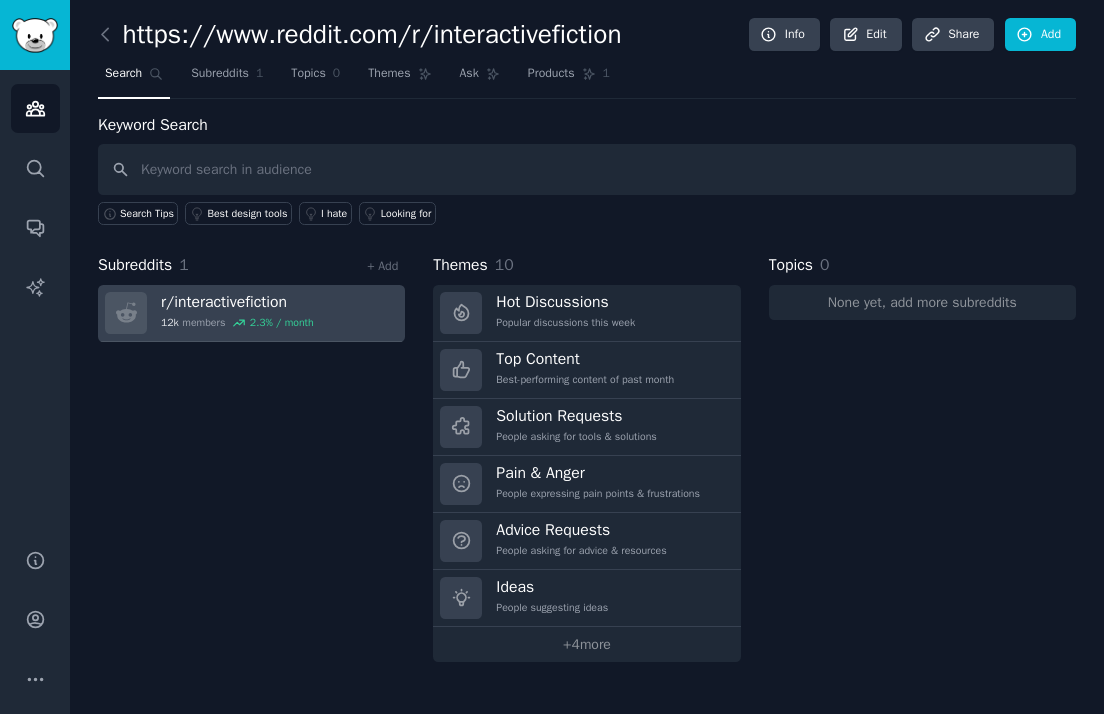 click on "r/ interactivefiction" at bounding box center [237, 302] 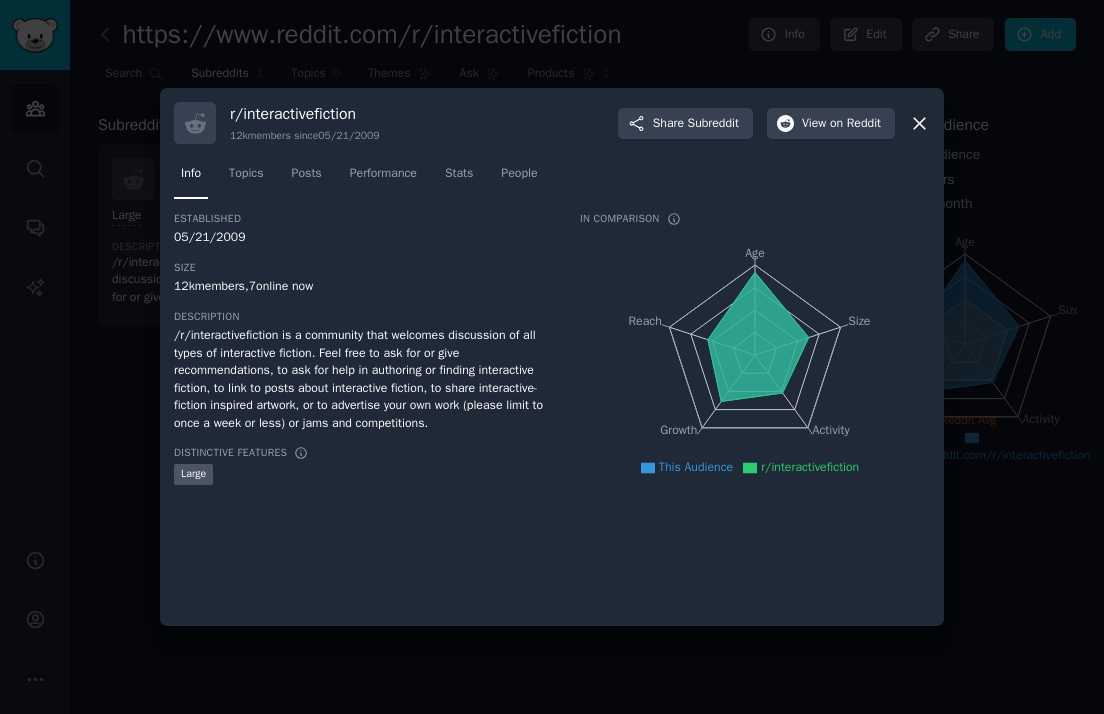 click at bounding box center [552, 357] 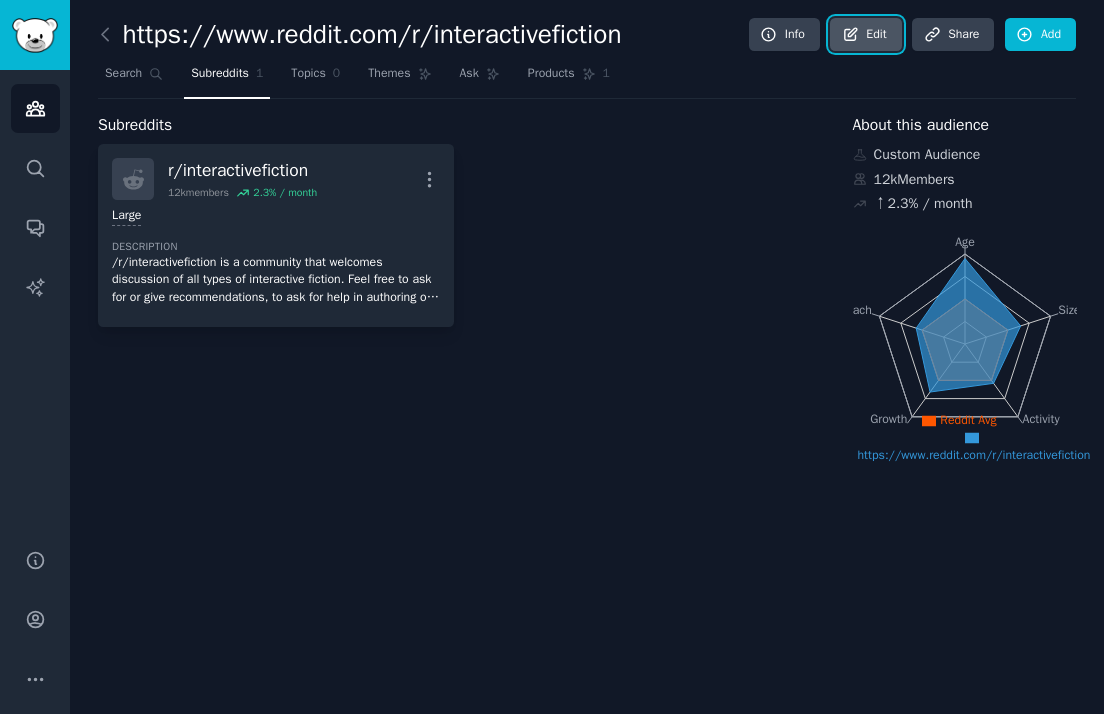 click on "Edit" at bounding box center (865, 35) 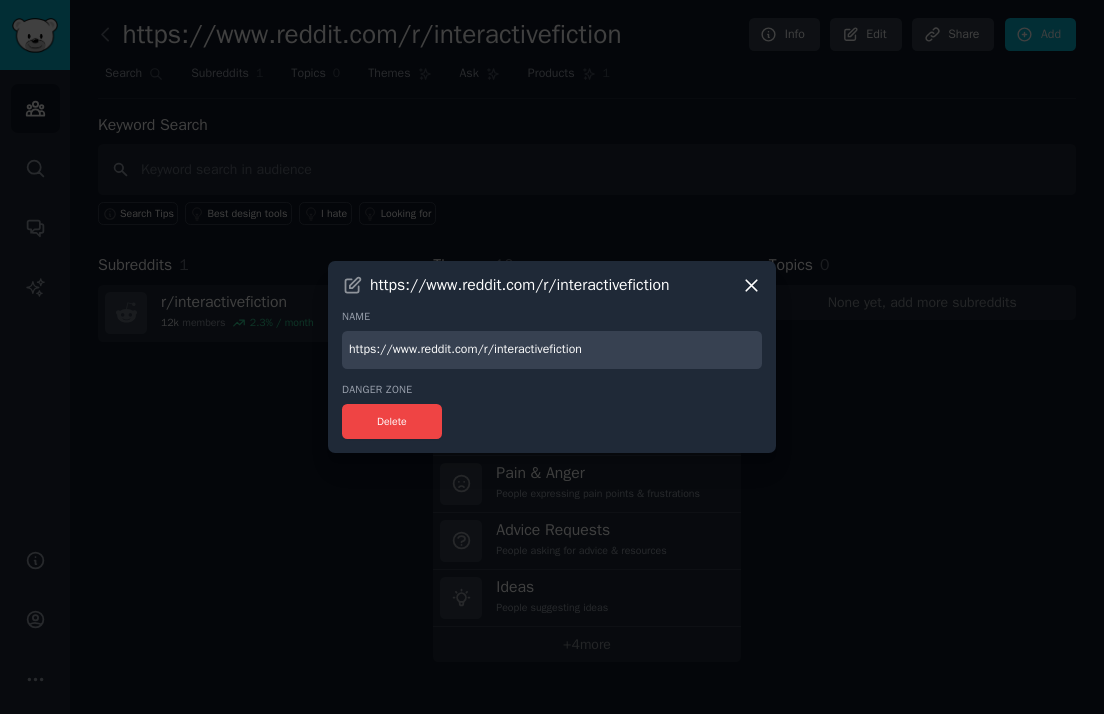click on "https://www.reddit.com/r/interactivefiction" at bounding box center (552, 350) 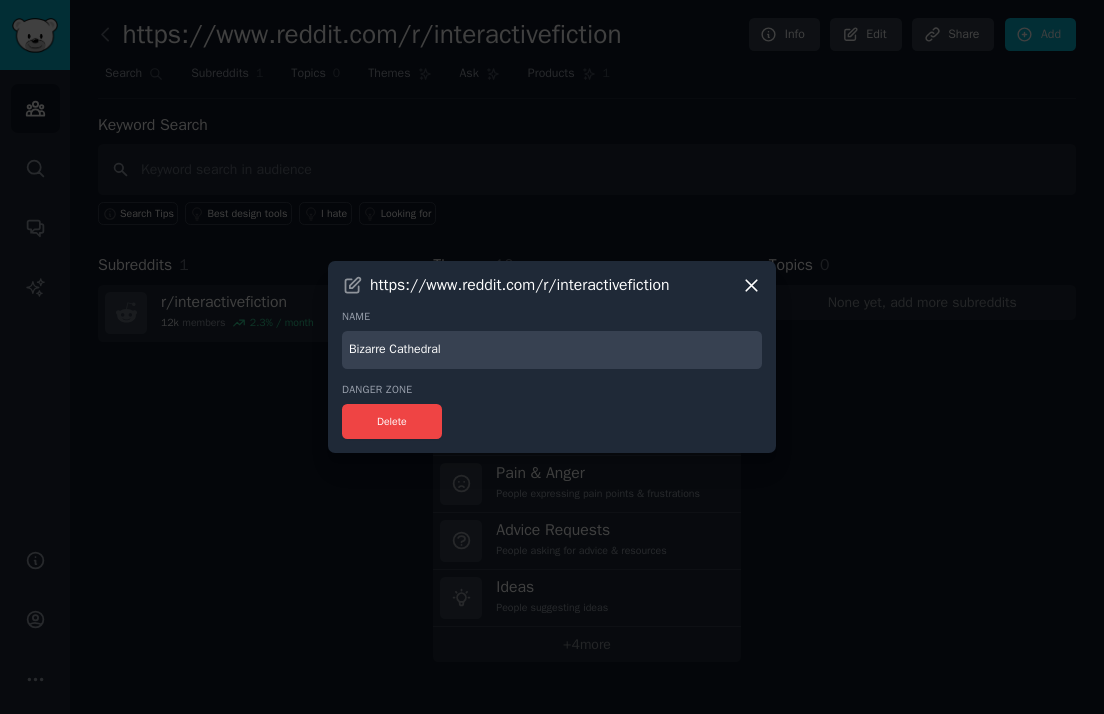 type on "Bizarre Cathedral" 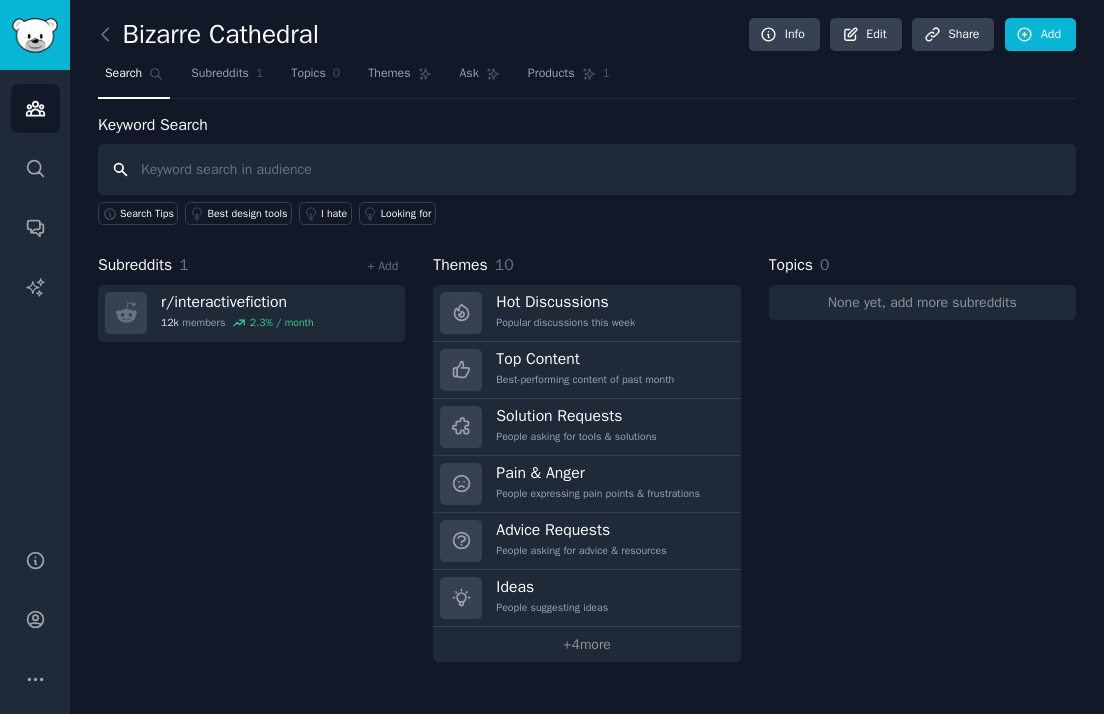 paste on "https://www.reddit.com/r/choiceofgames" 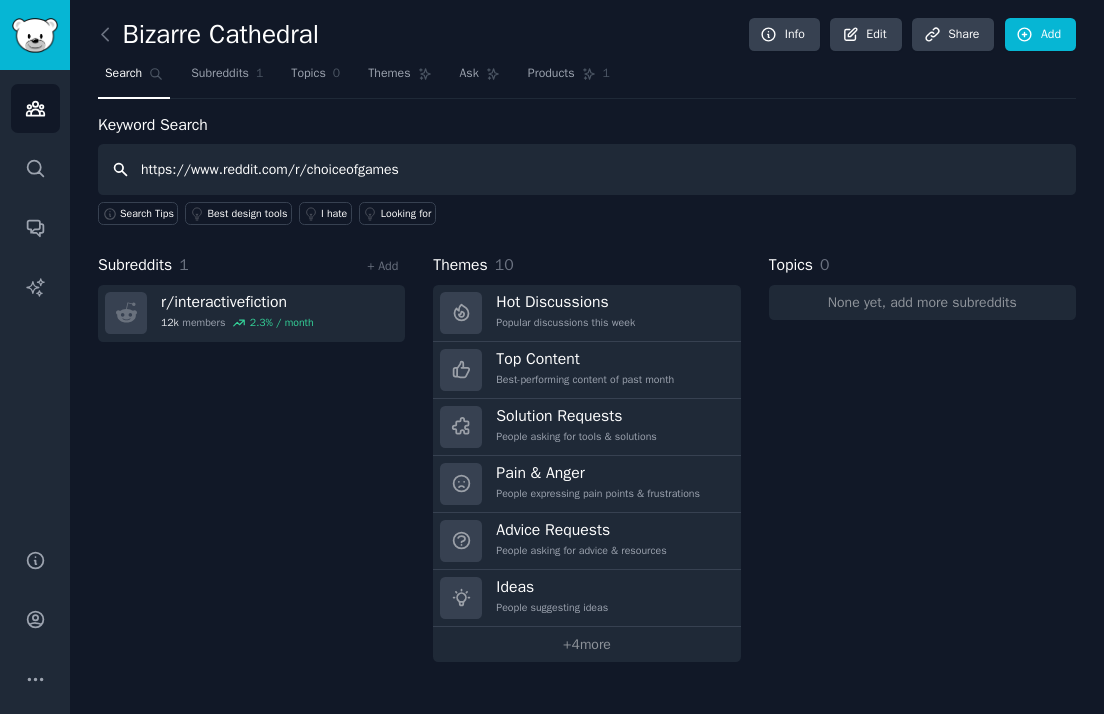 type on "https://www.reddit.com/r/choiceofgames" 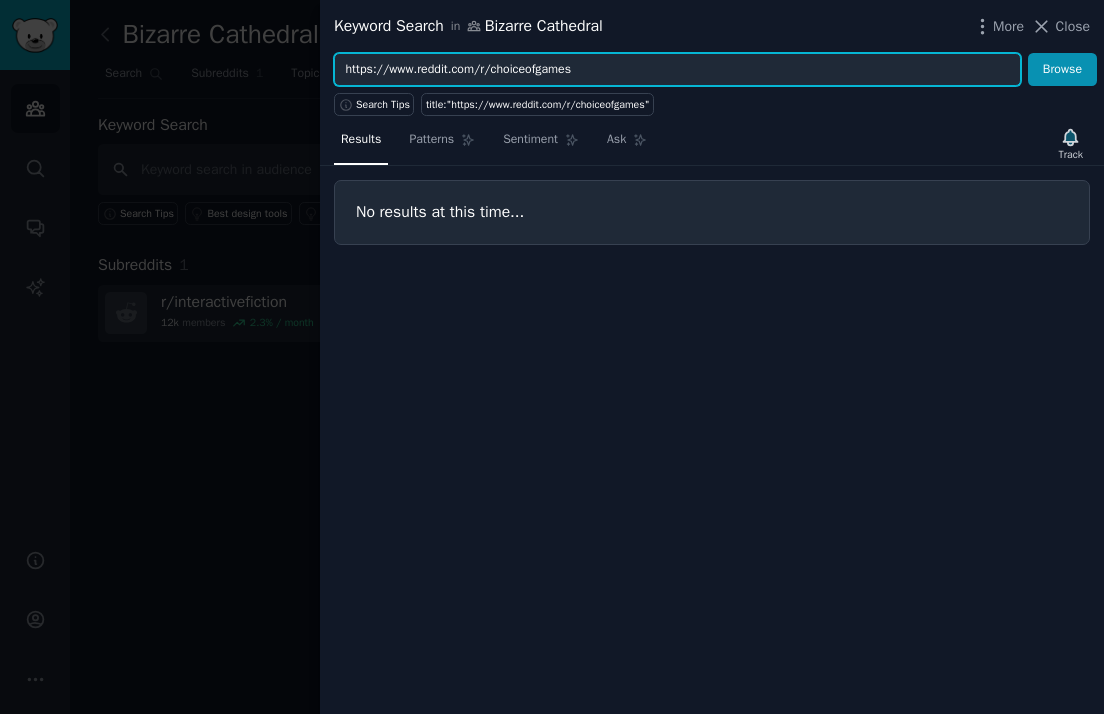 click on "https://www.reddit.com/r/choiceofgames" at bounding box center (677, 70) 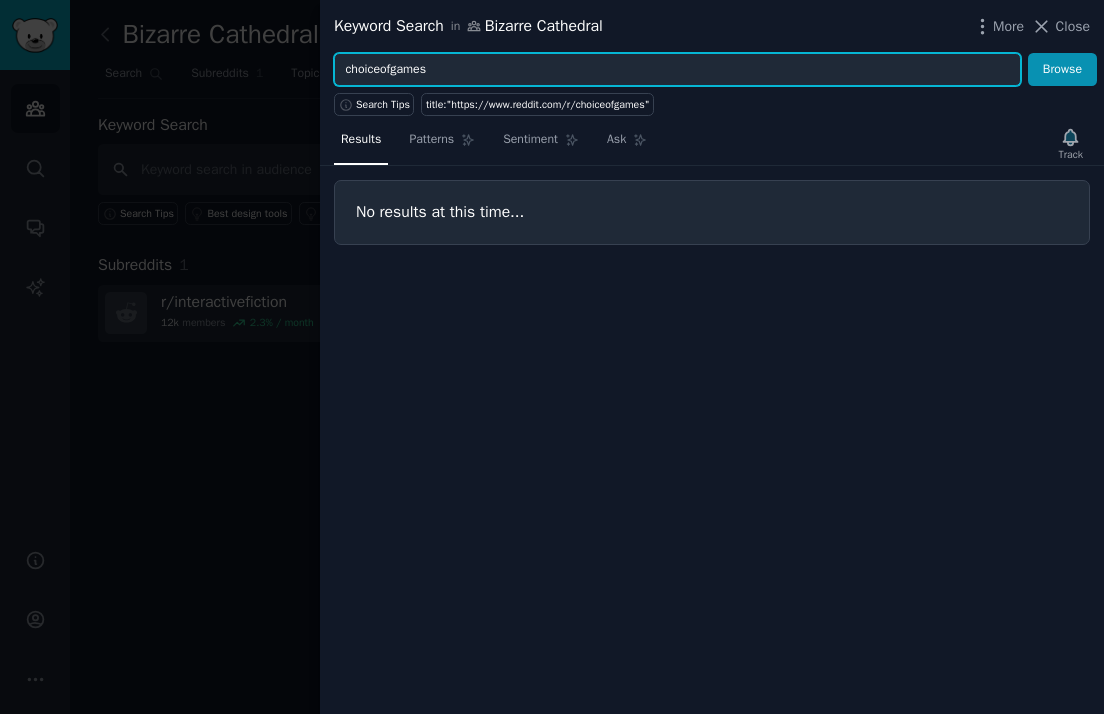 click on "Browse" at bounding box center [1062, 70] 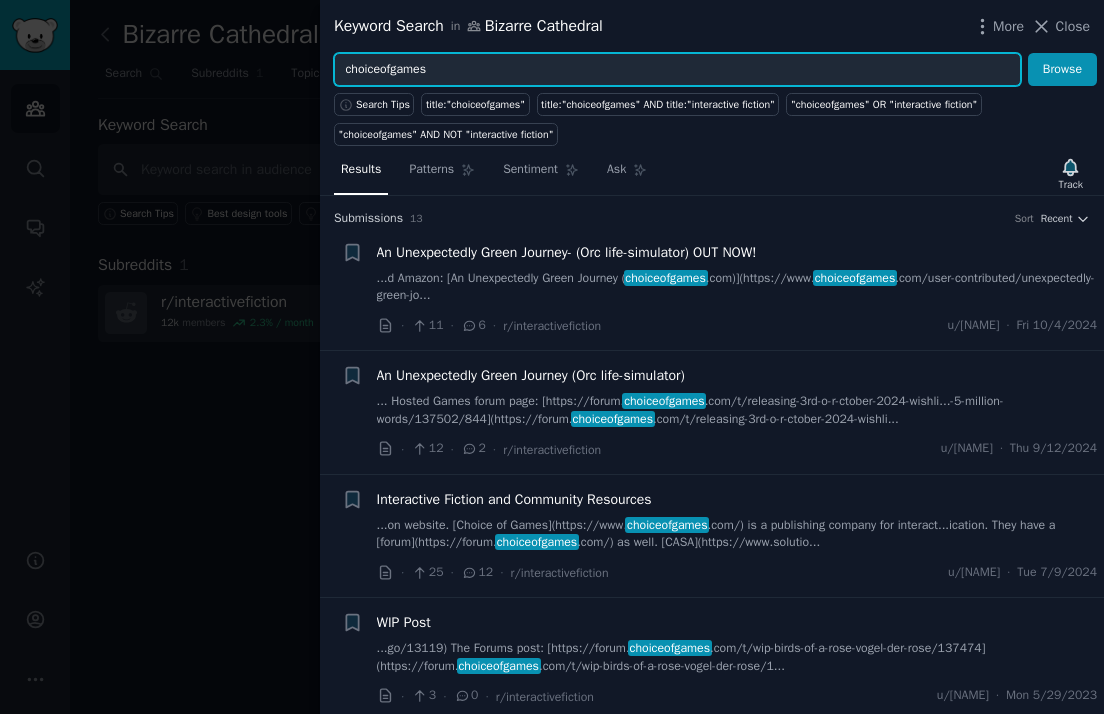 click on "choiceofgames" at bounding box center (677, 70) 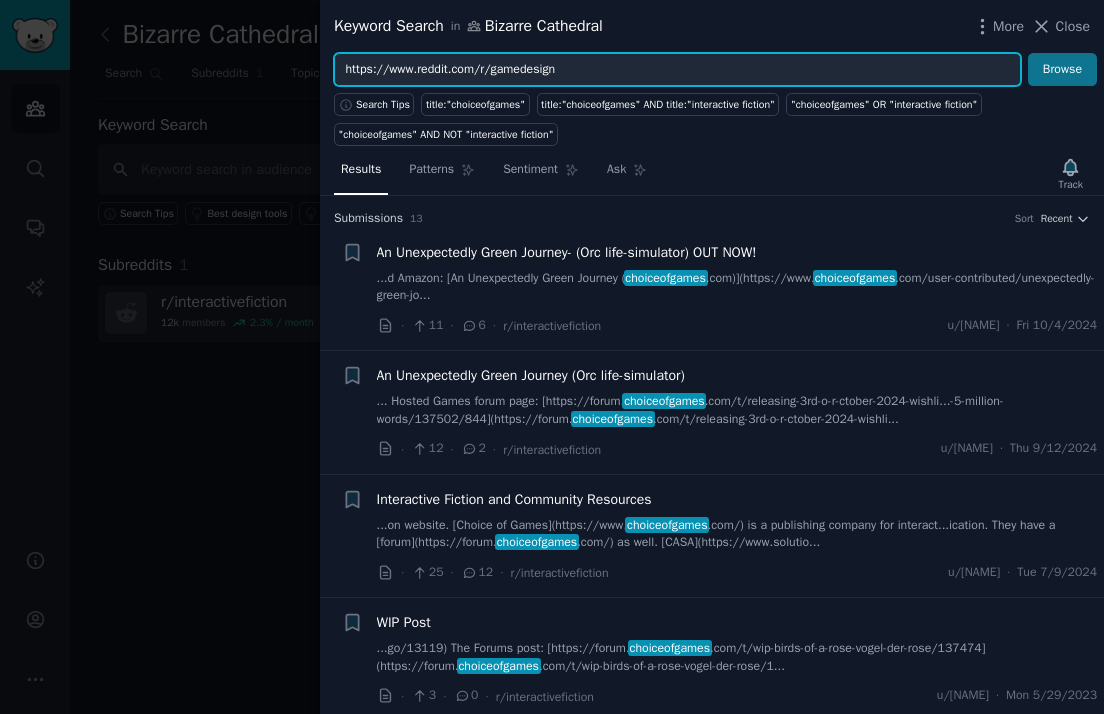 type on "https://www.reddit.com/r/gamedesign" 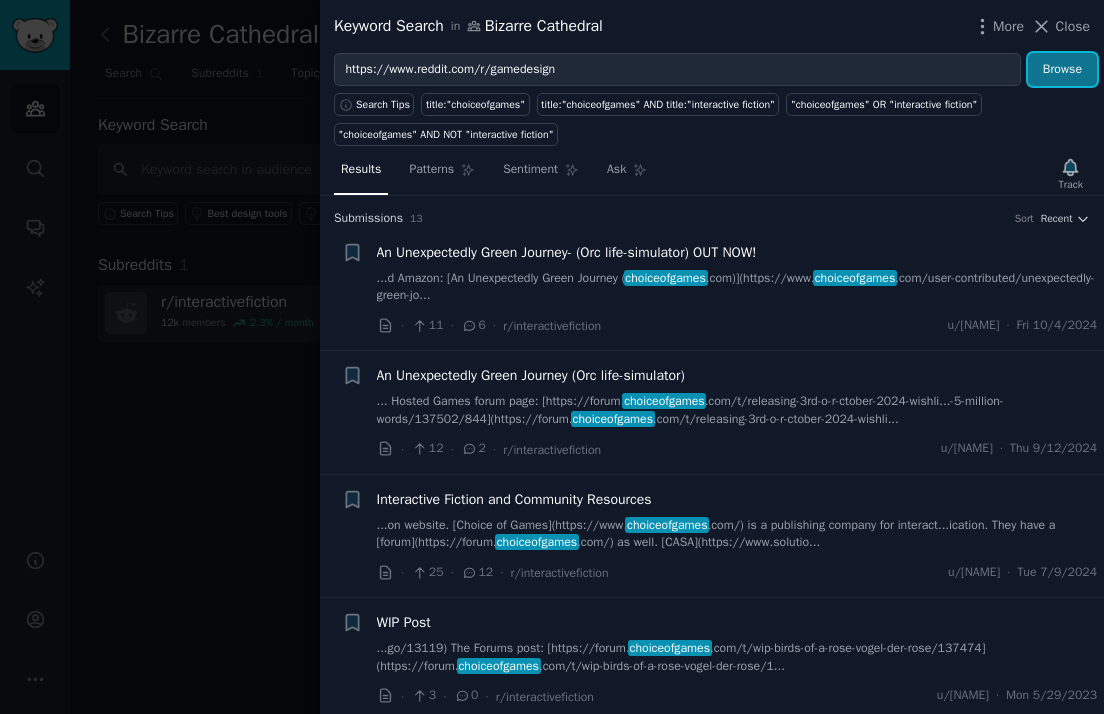 click on "Browse" at bounding box center (1062, 70) 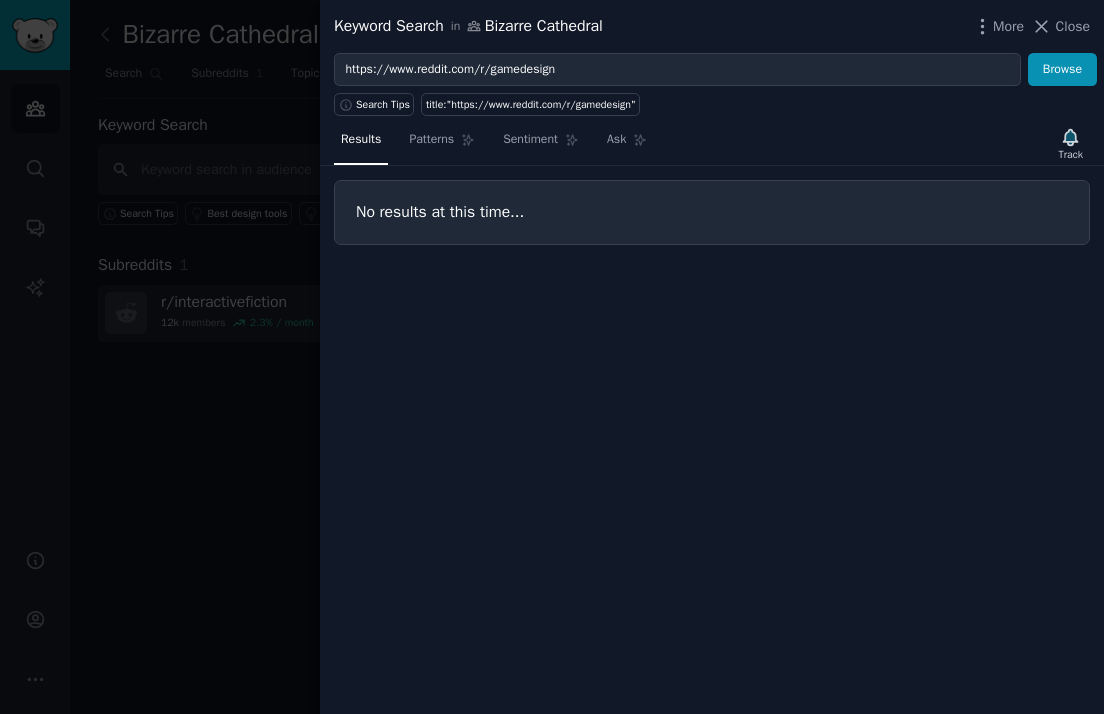click at bounding box center [552, 357] 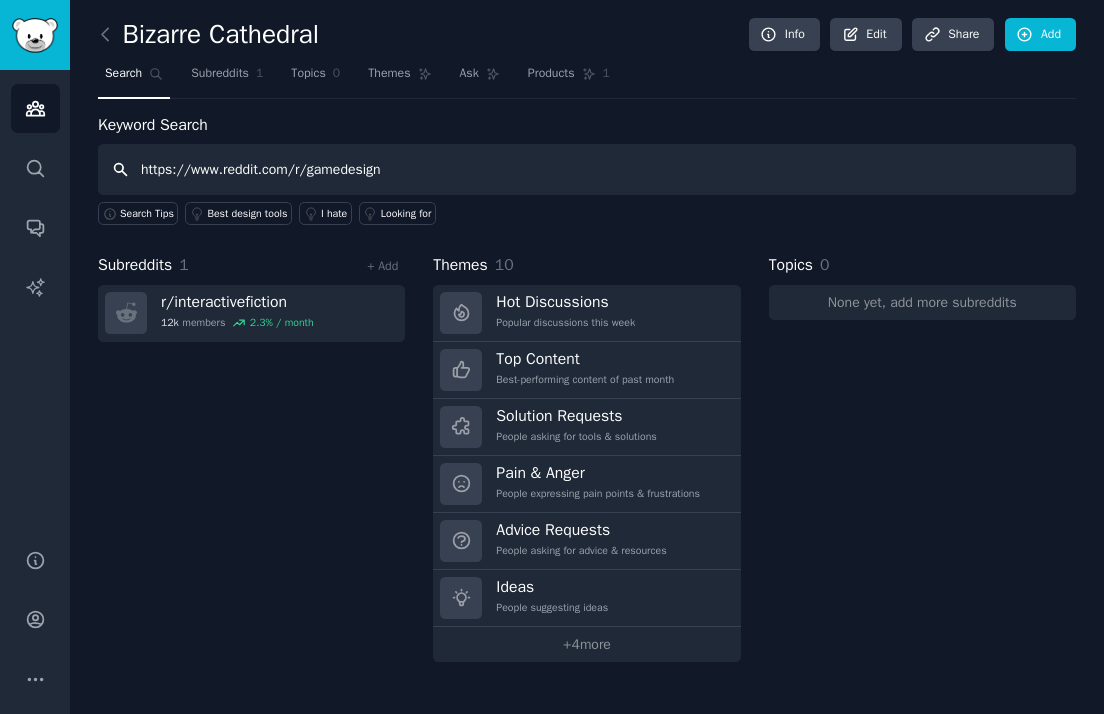 type on "https://www.reddit.com/r/gamedesign" 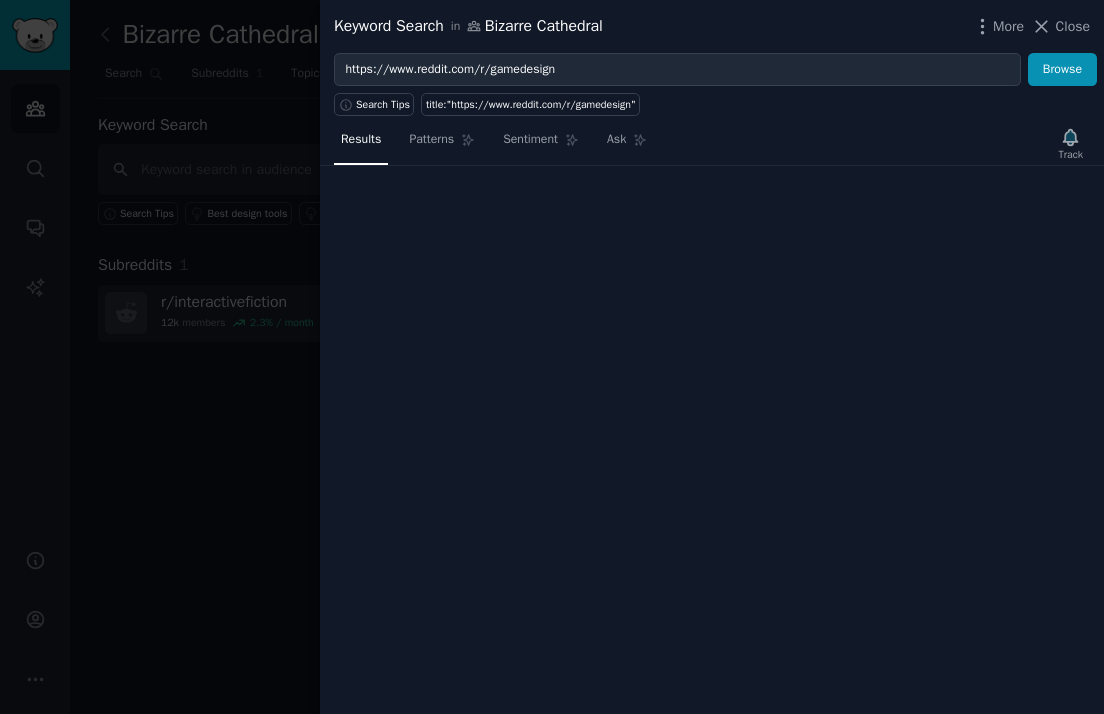 type 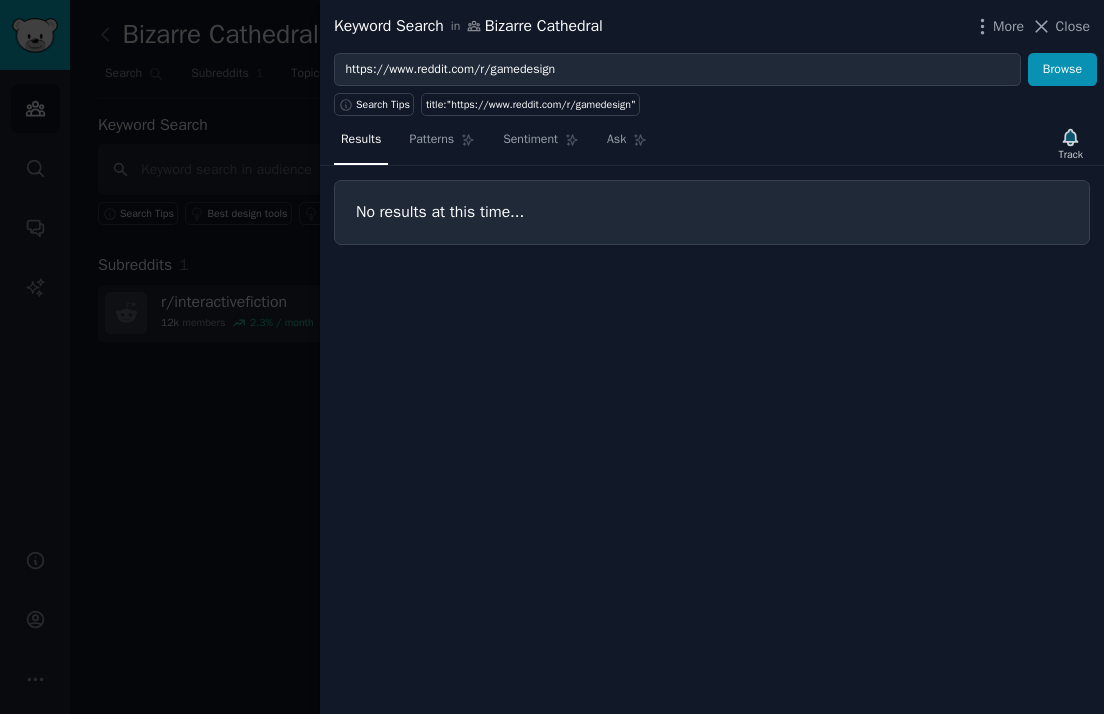click at bounding box center [552, 357] 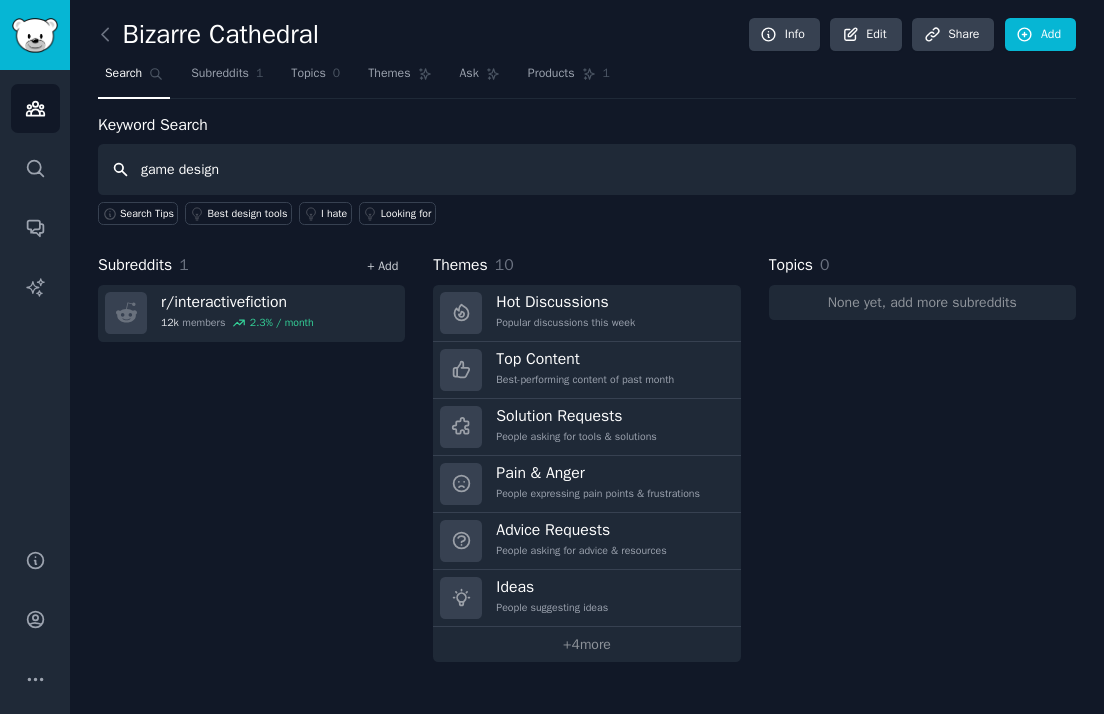 type on "game design" 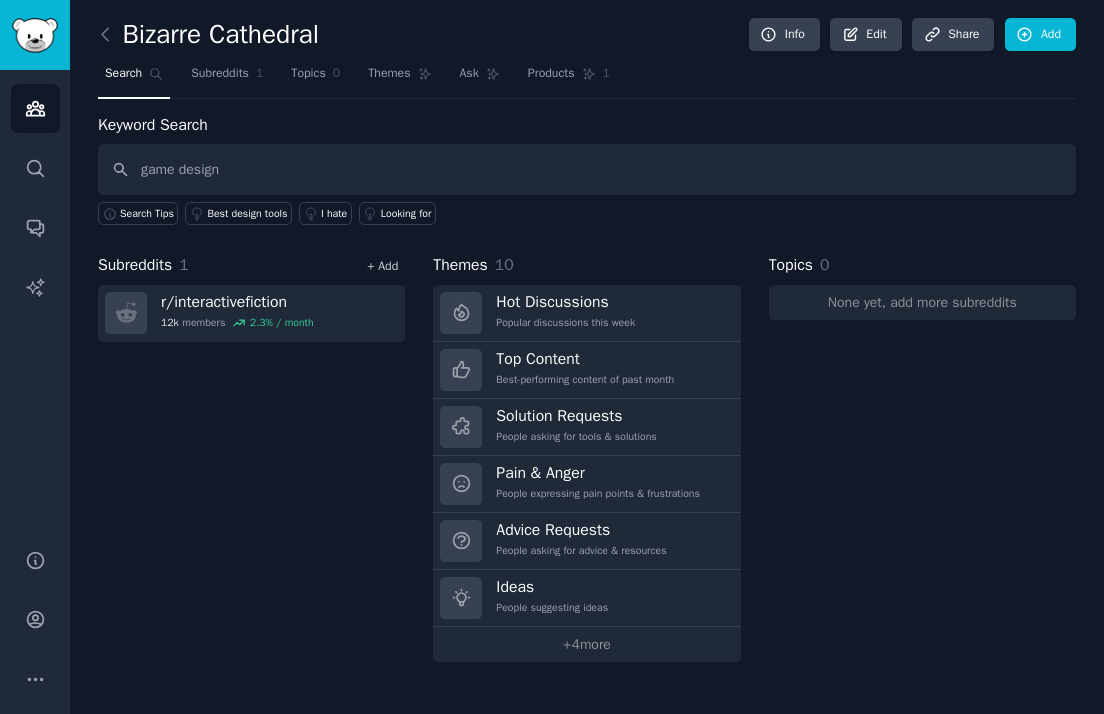 click on "+ Add" at bounding box center (382, 266) 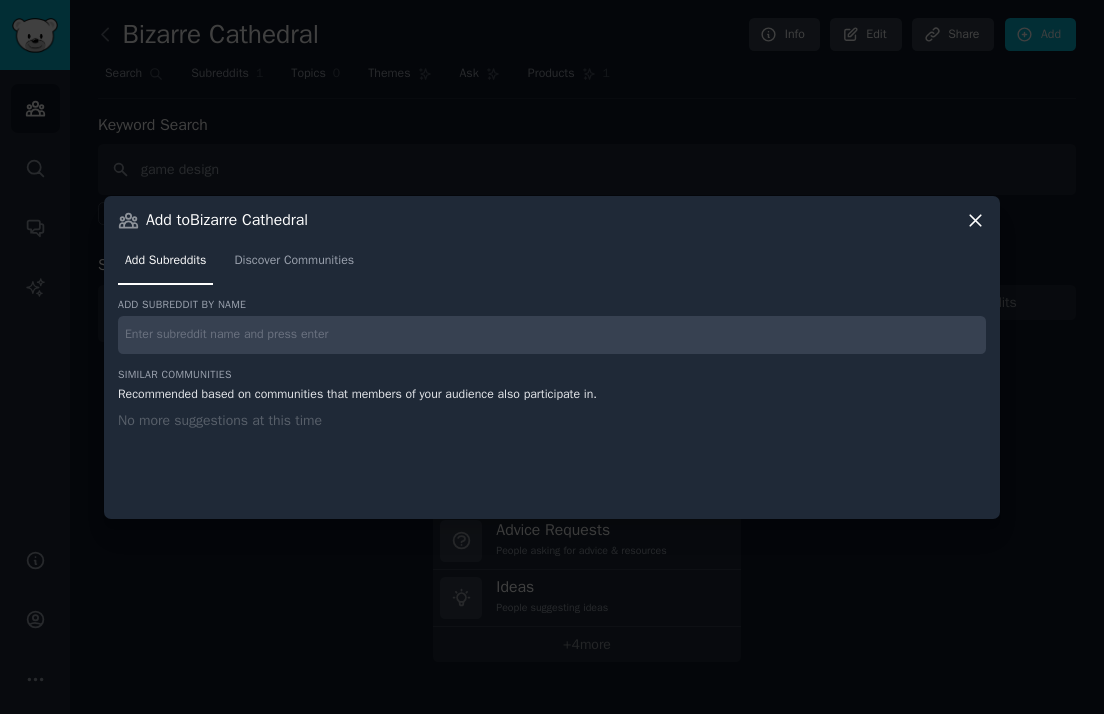 click at bounding box center (552, 335) 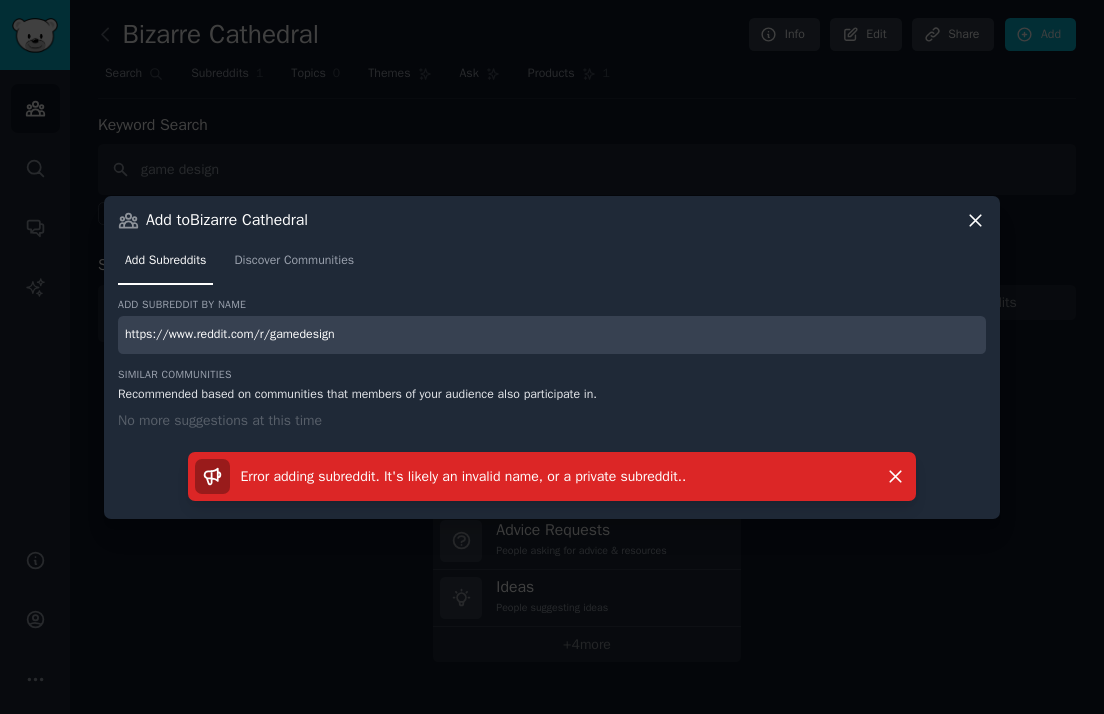 drag, startPoint x: 269, startPoint y: 337, endPoint x: 87, endPoint y: 343, distance: 182.09888 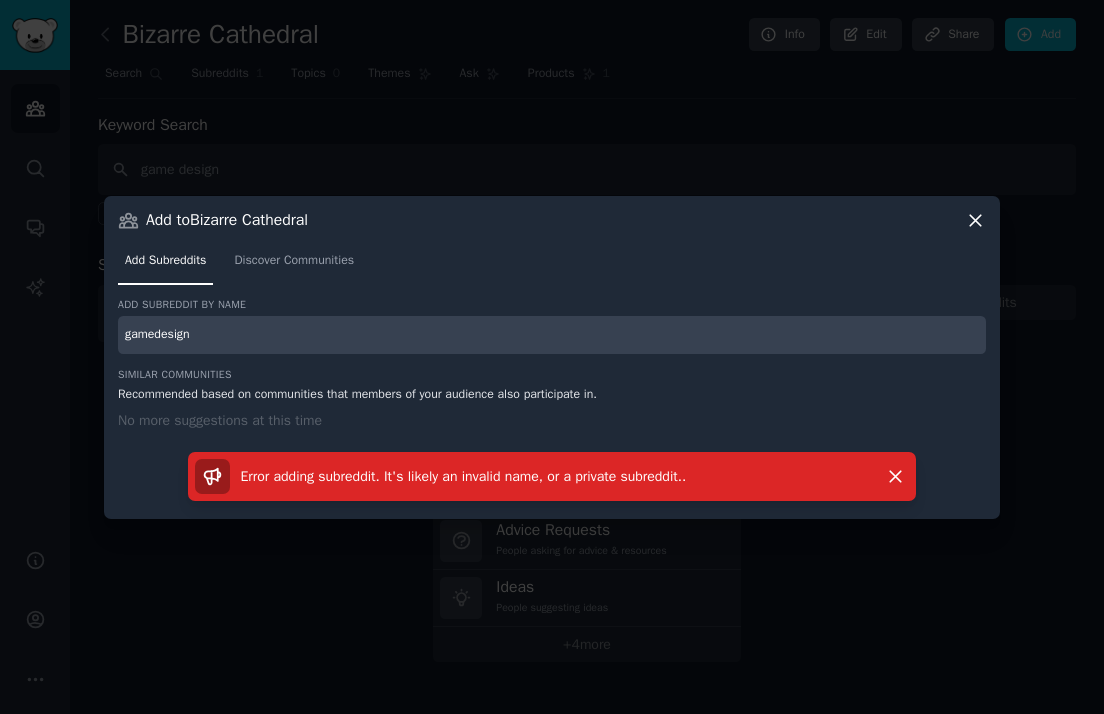 type on "gamedesign" 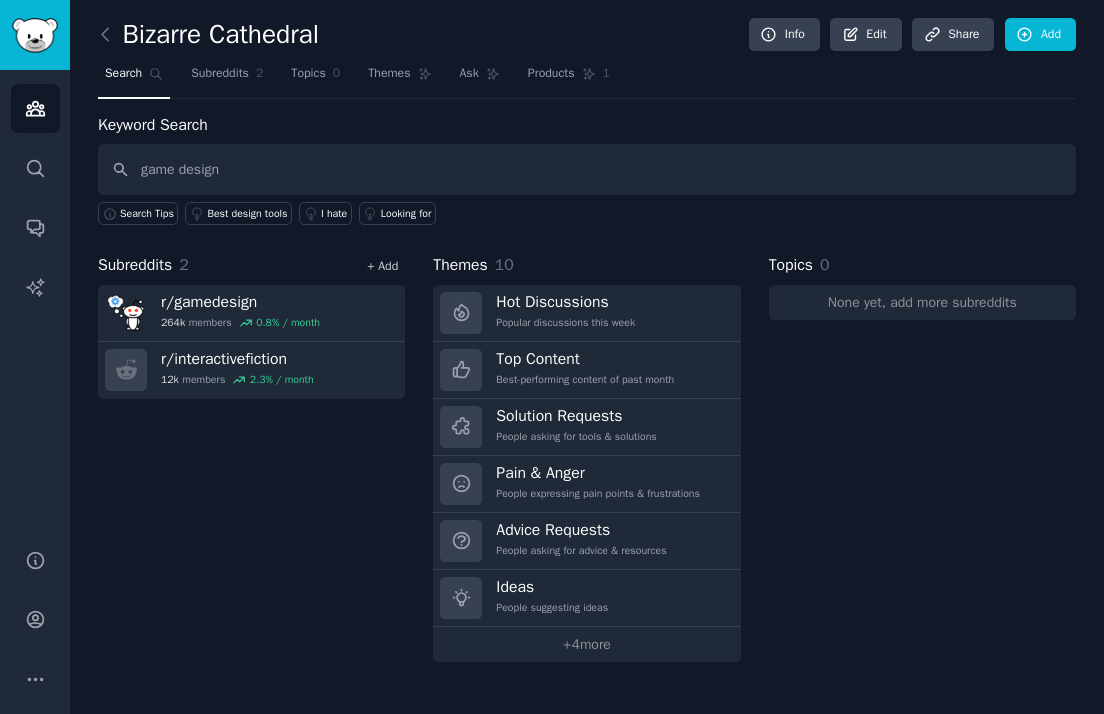 click on "+ Add" at bounding box center [382, 266] 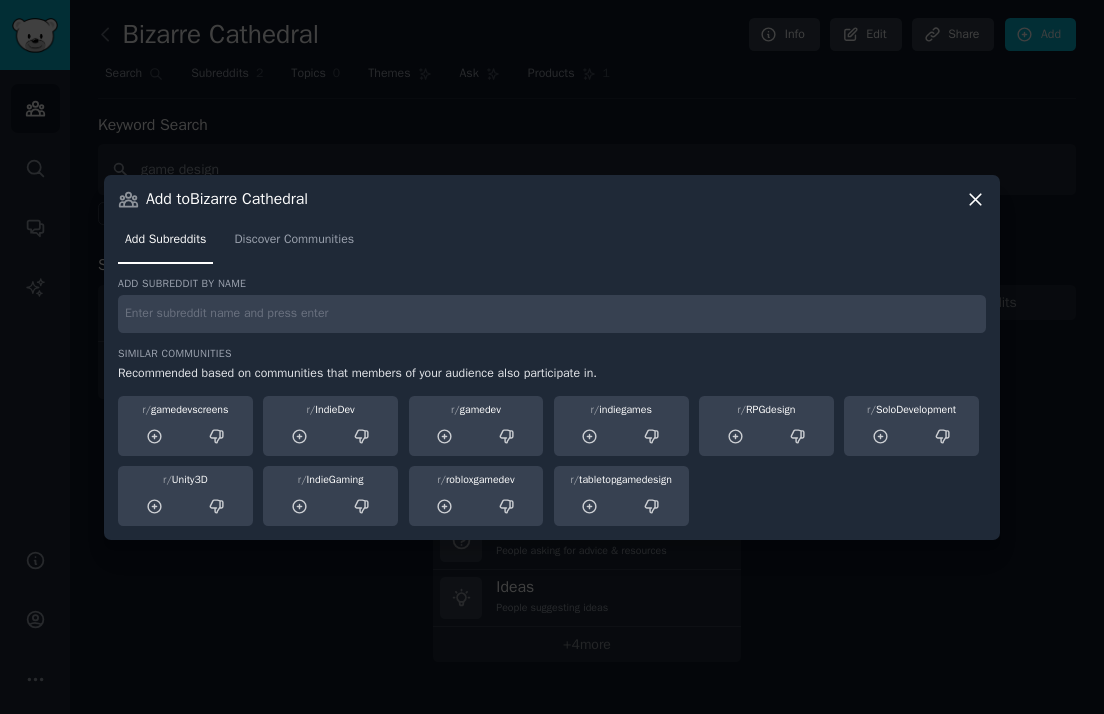 click at bounding box center (552, 314) 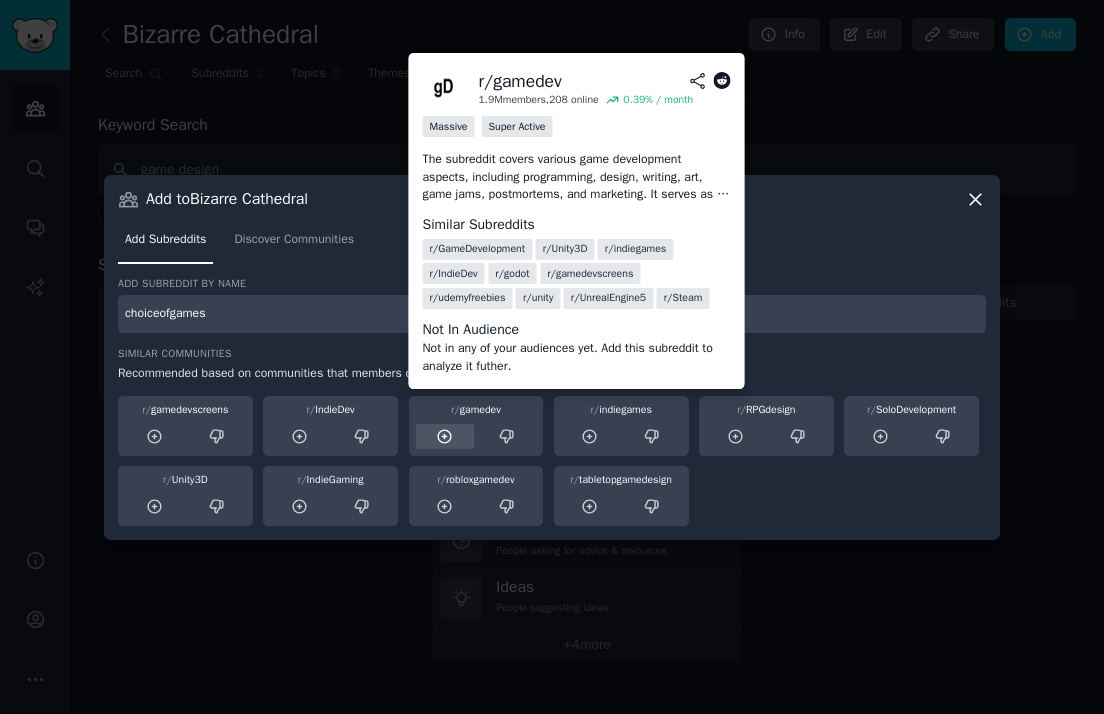 type on "choiceofgames" 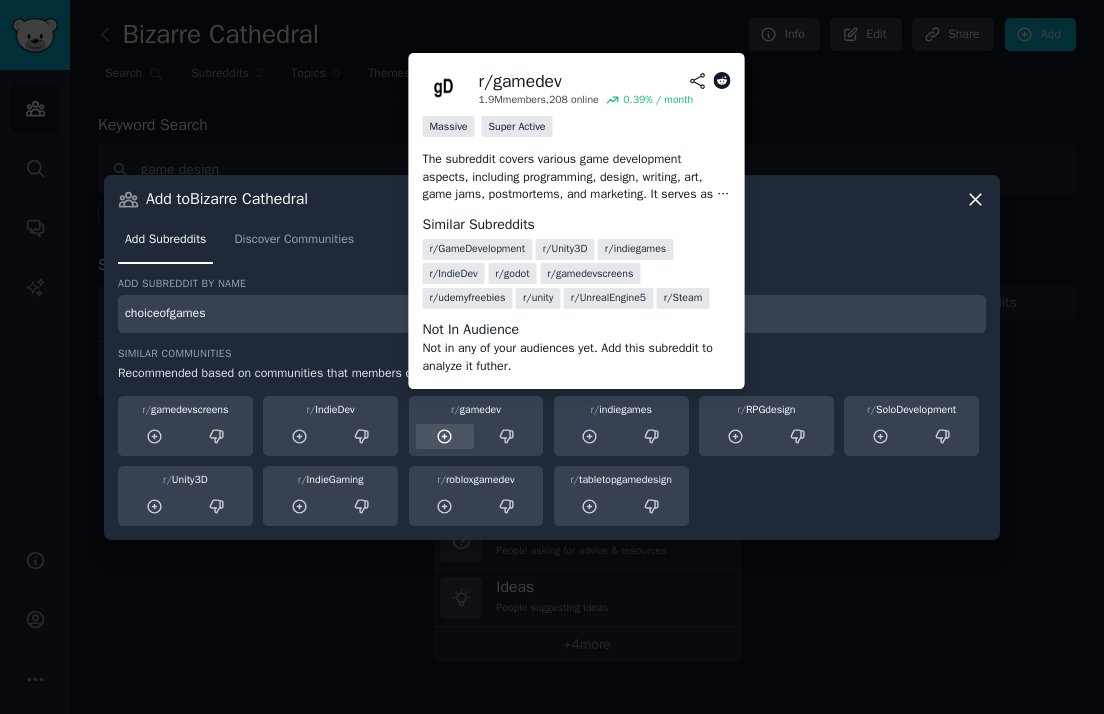 click 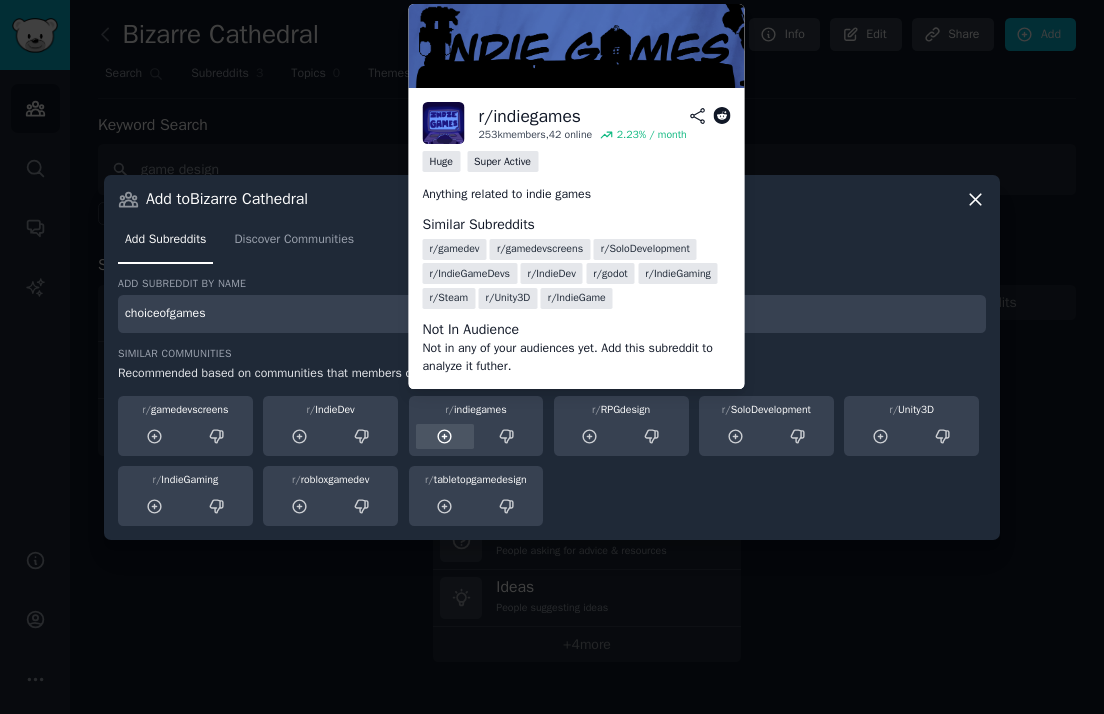 click 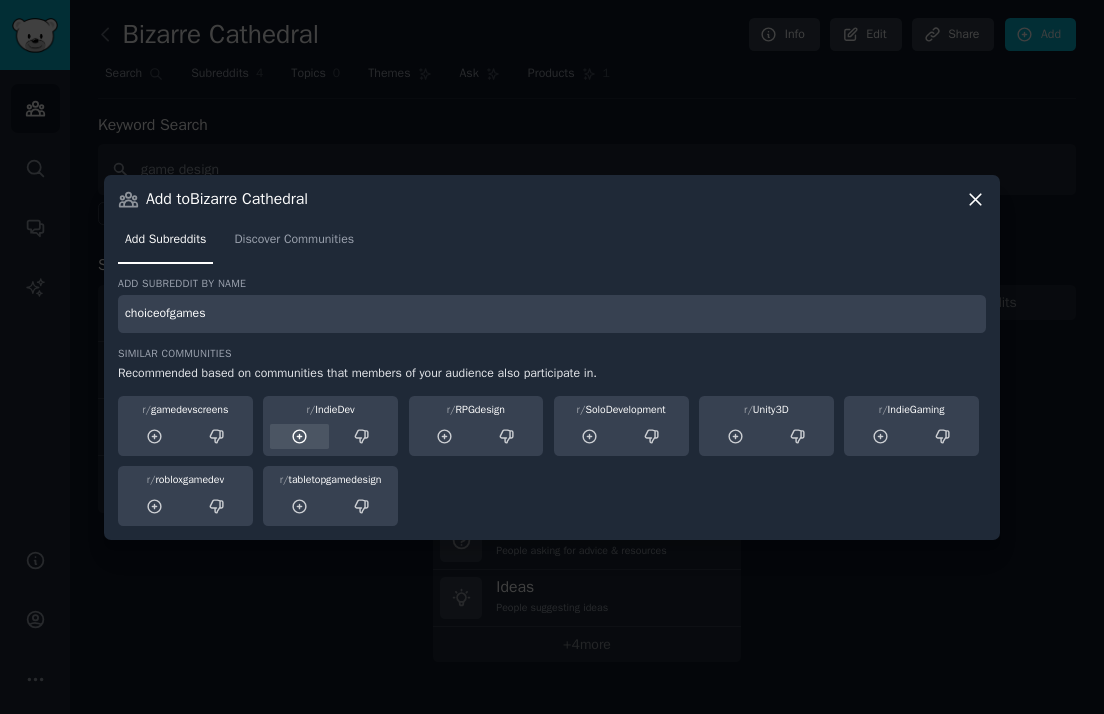 click 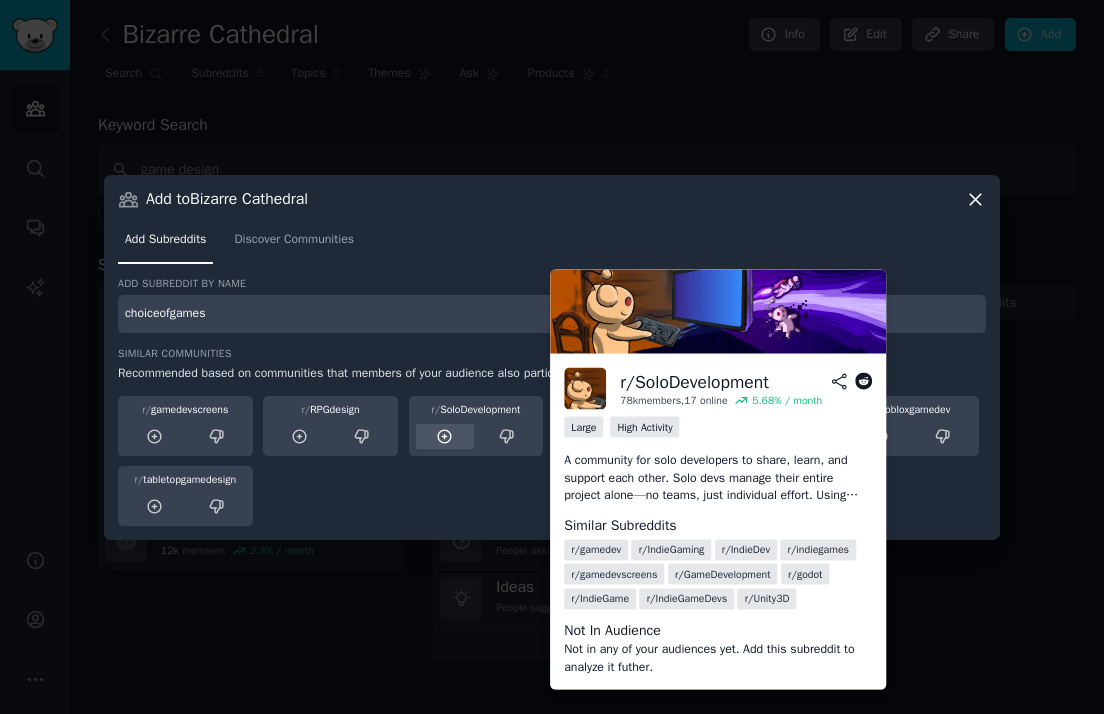click 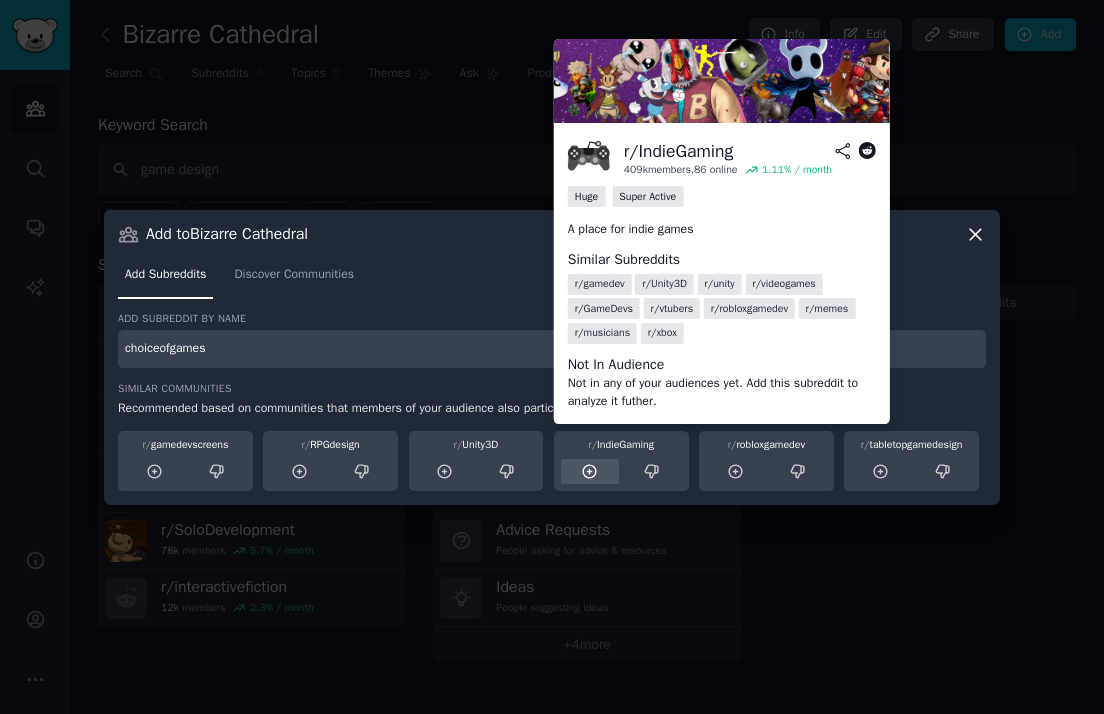 click 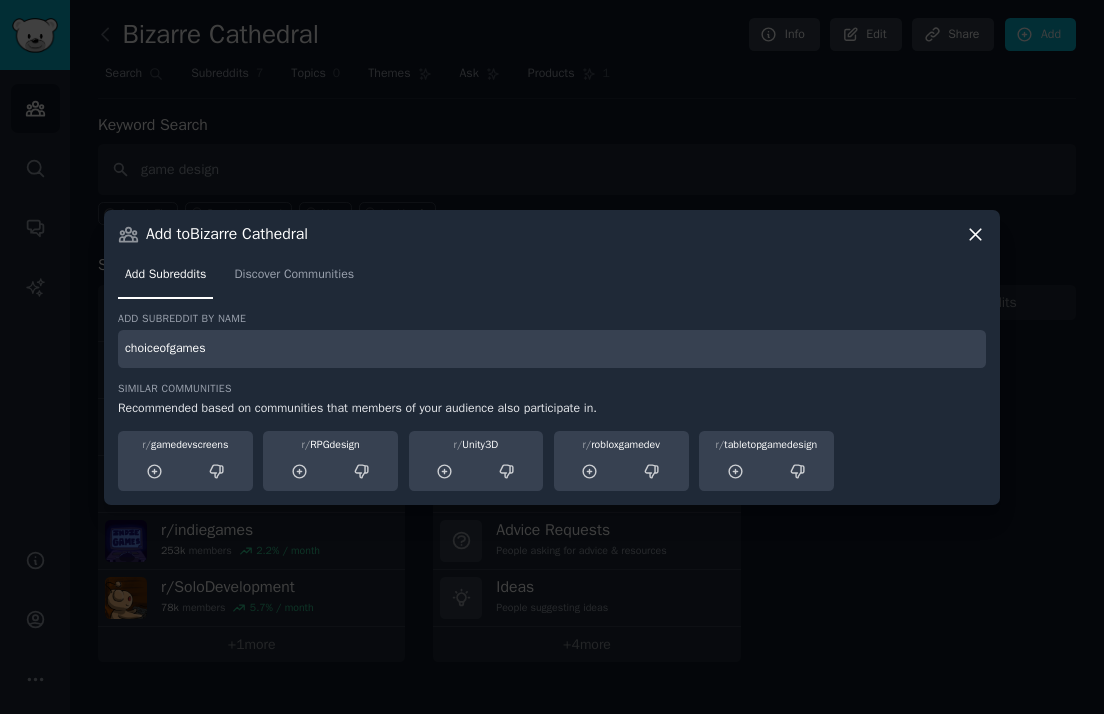 click on "choiceofgames" at bounding box center (552, 349) 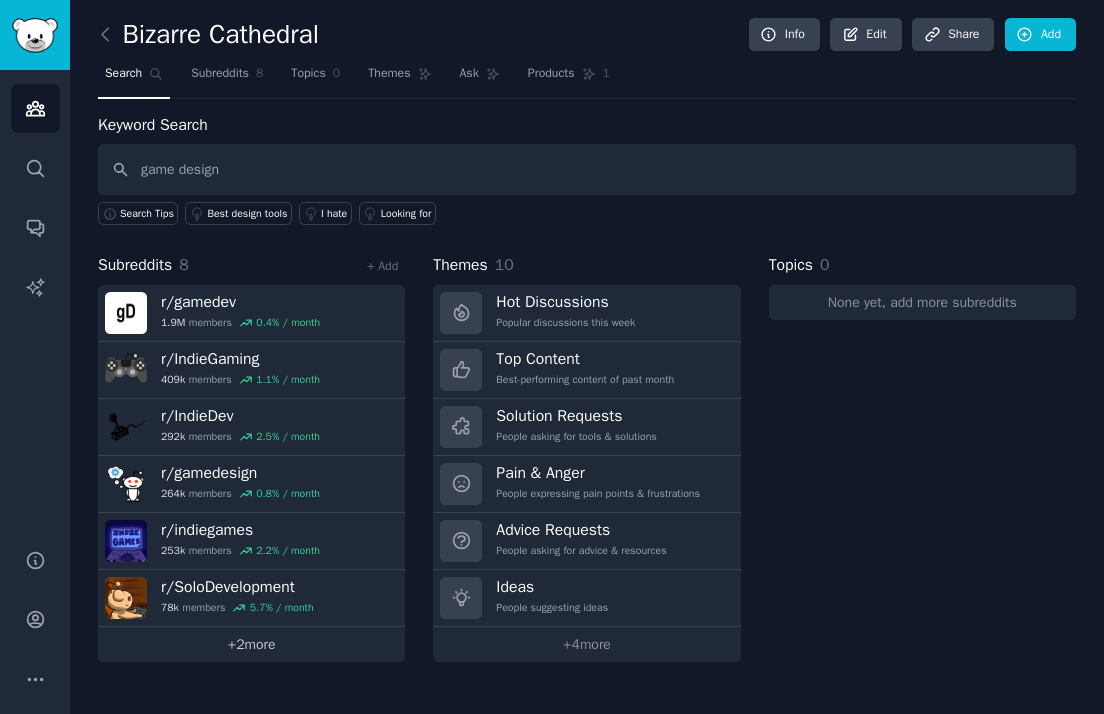 click on "+  2  more" at bounding box center (251, 644) 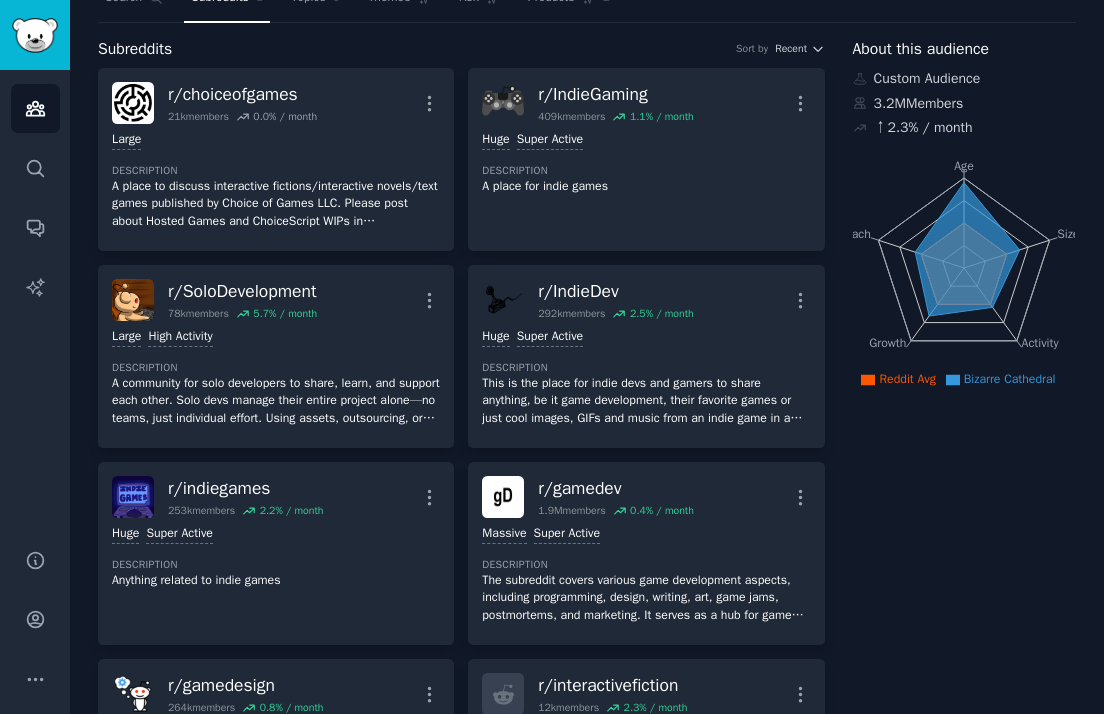 scroll, scrollTop: 0, scrollLeft: 0, axis: both 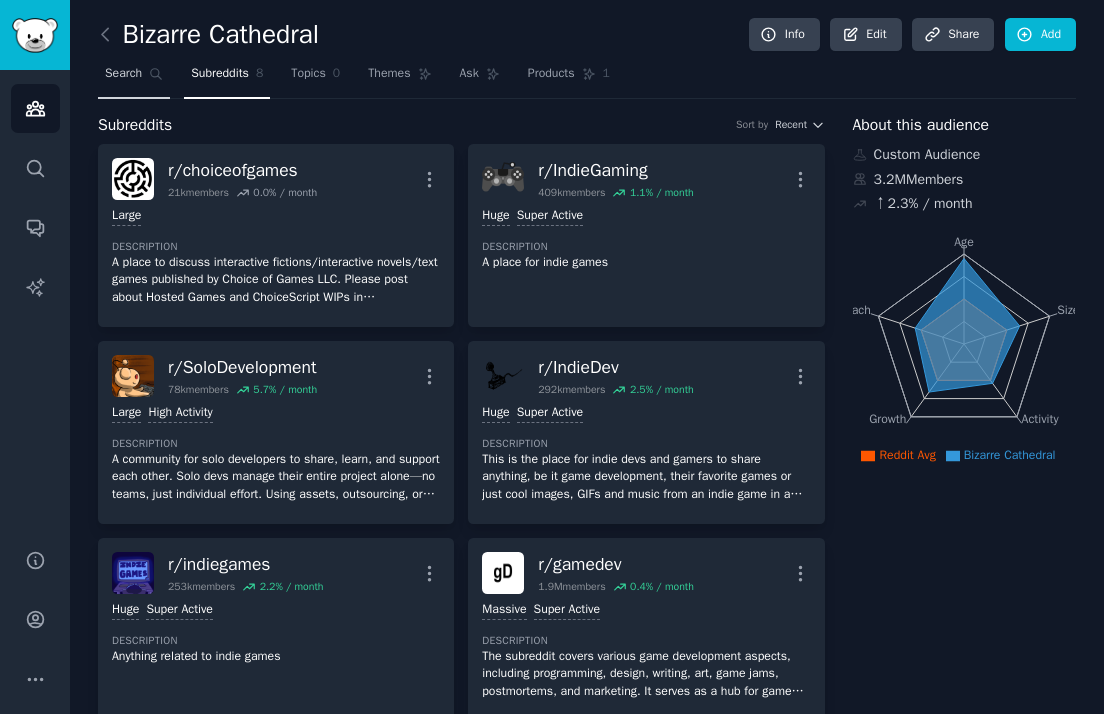 click on "Search" at bounding box center [123, 74] 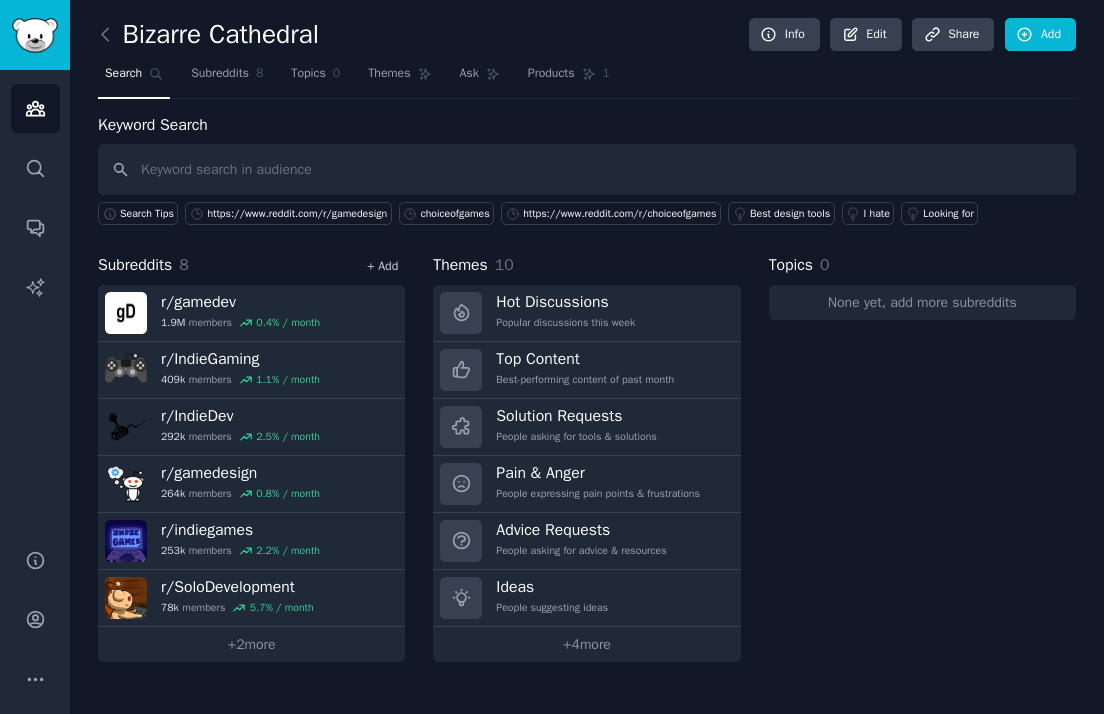 click on "+ Add" at bounding box center (382, 266) 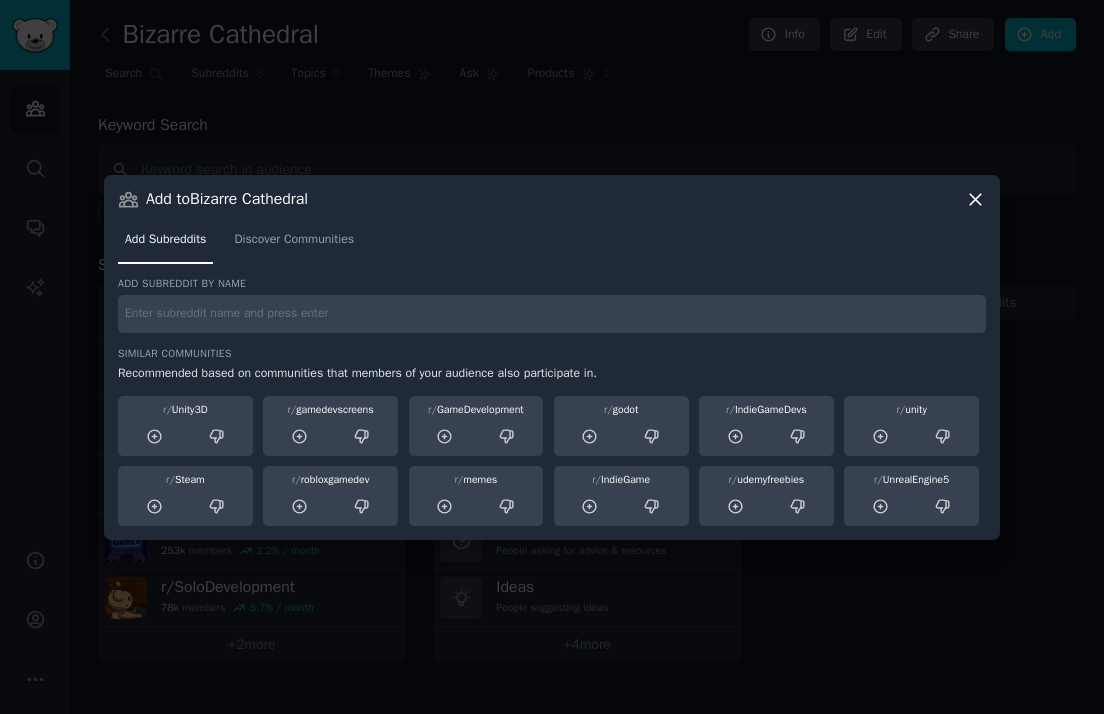 click at bounding box center [552, 314] 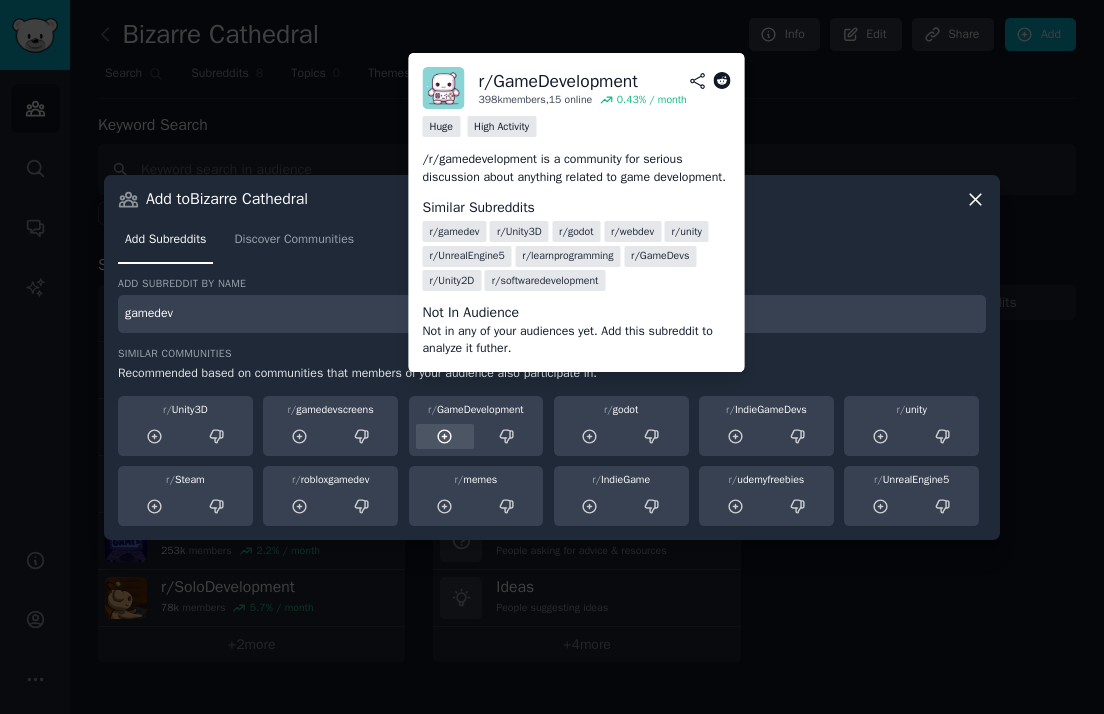 type on "gamedev" 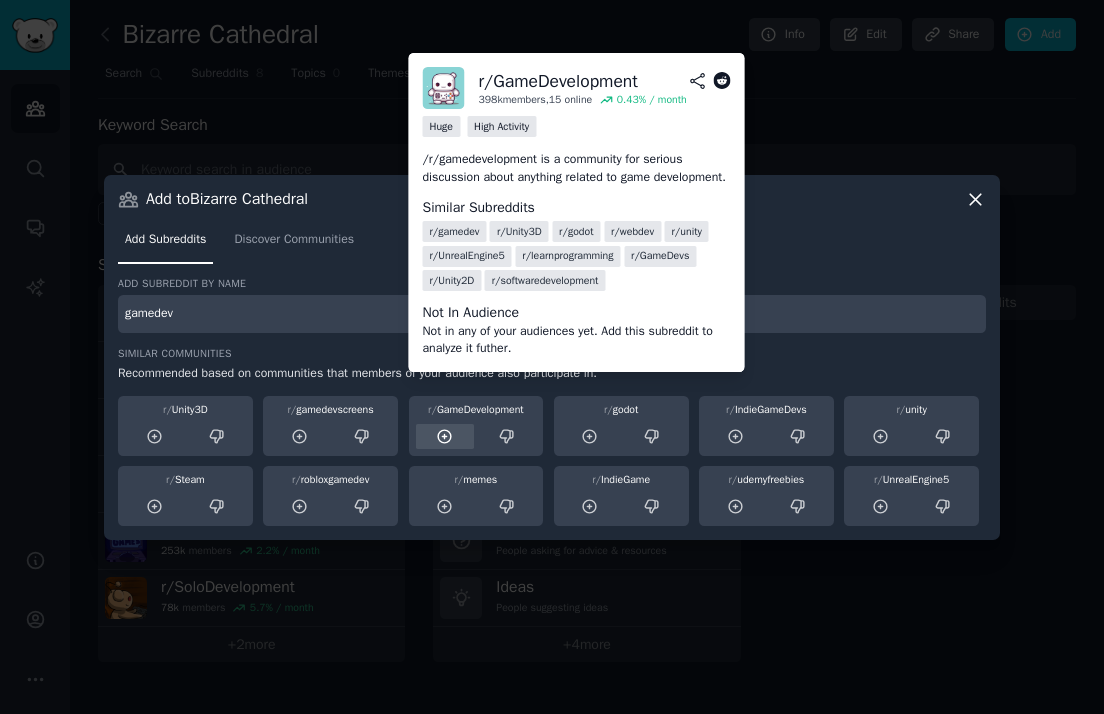 click 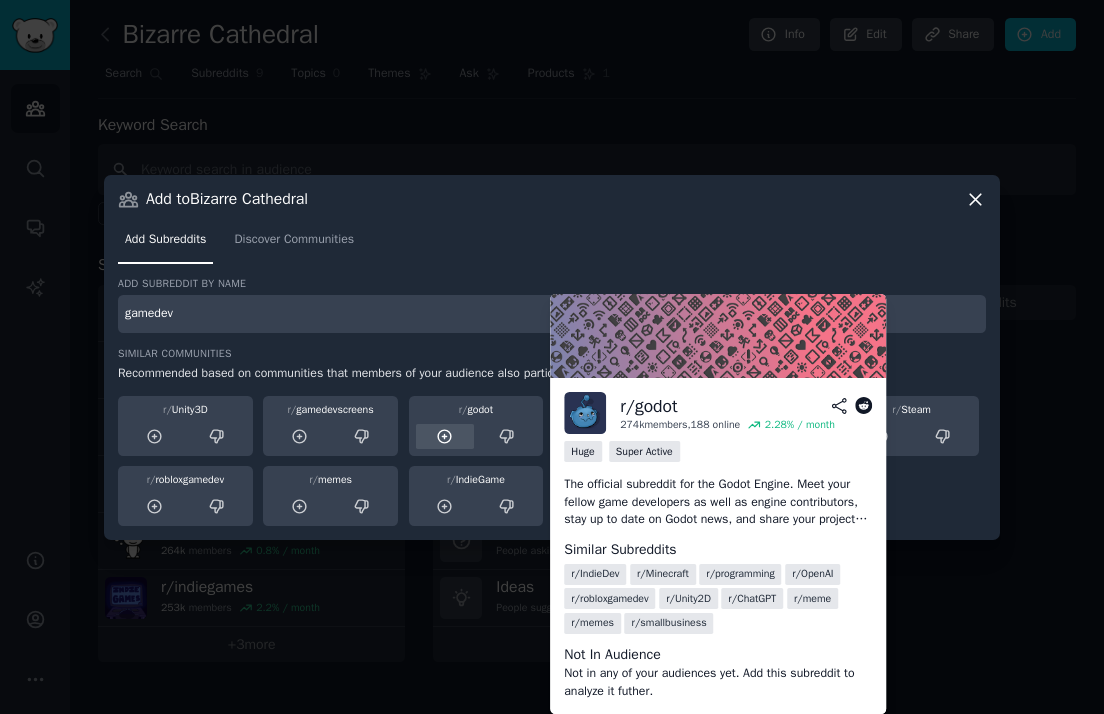 click 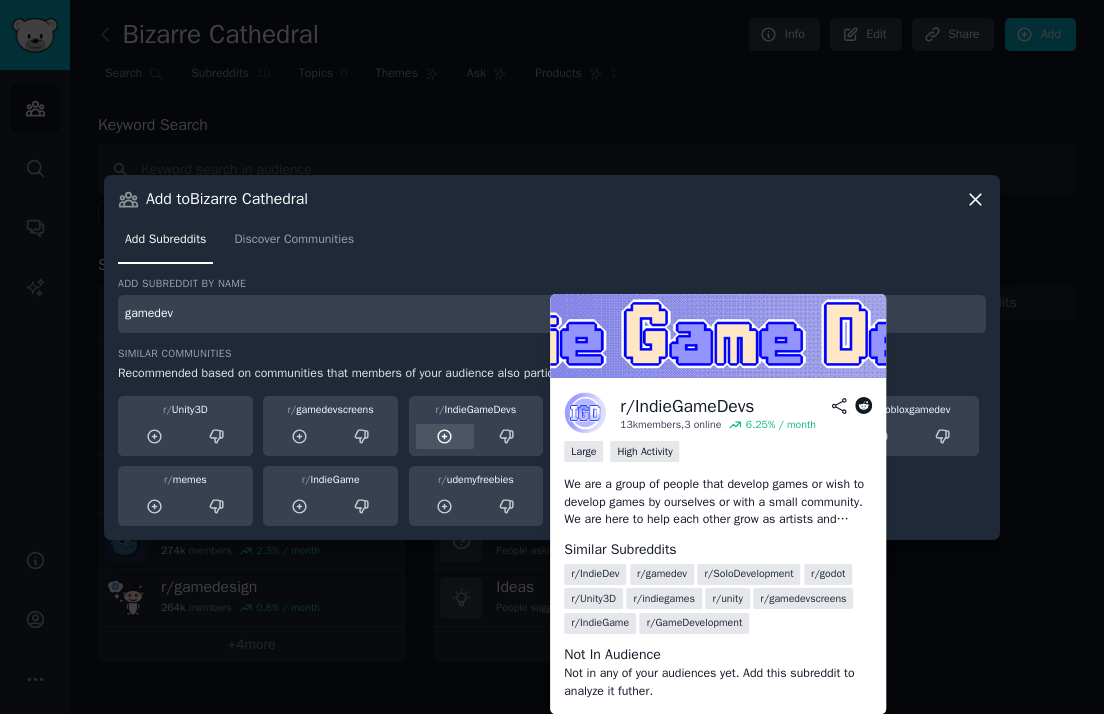 click 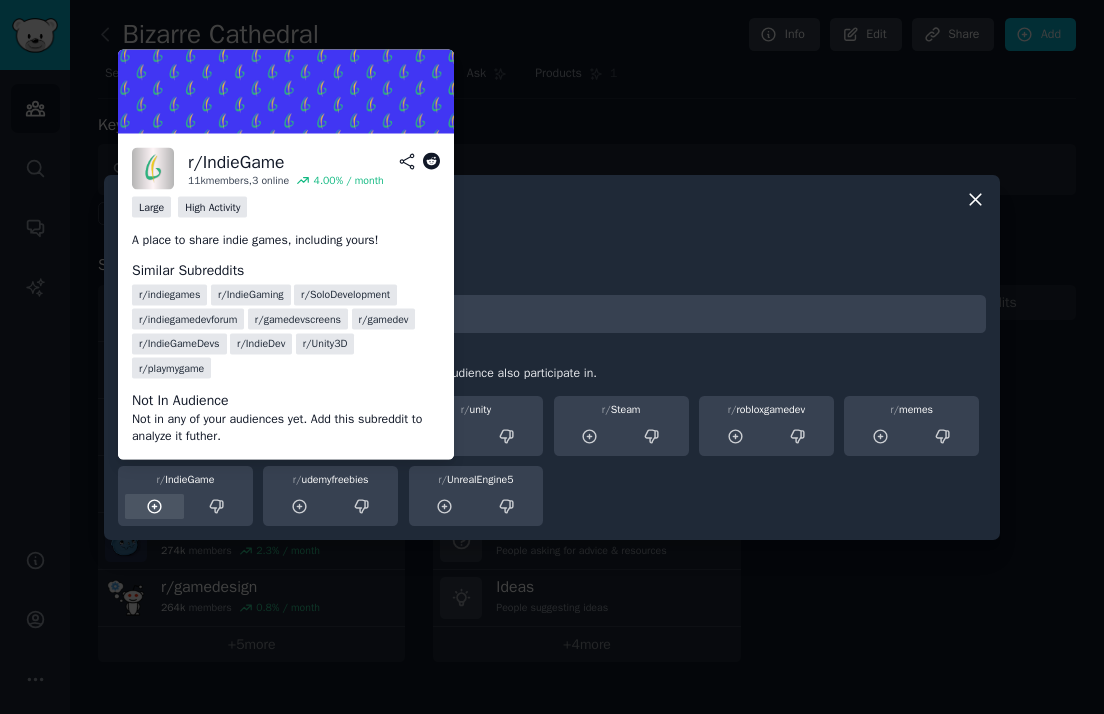 click 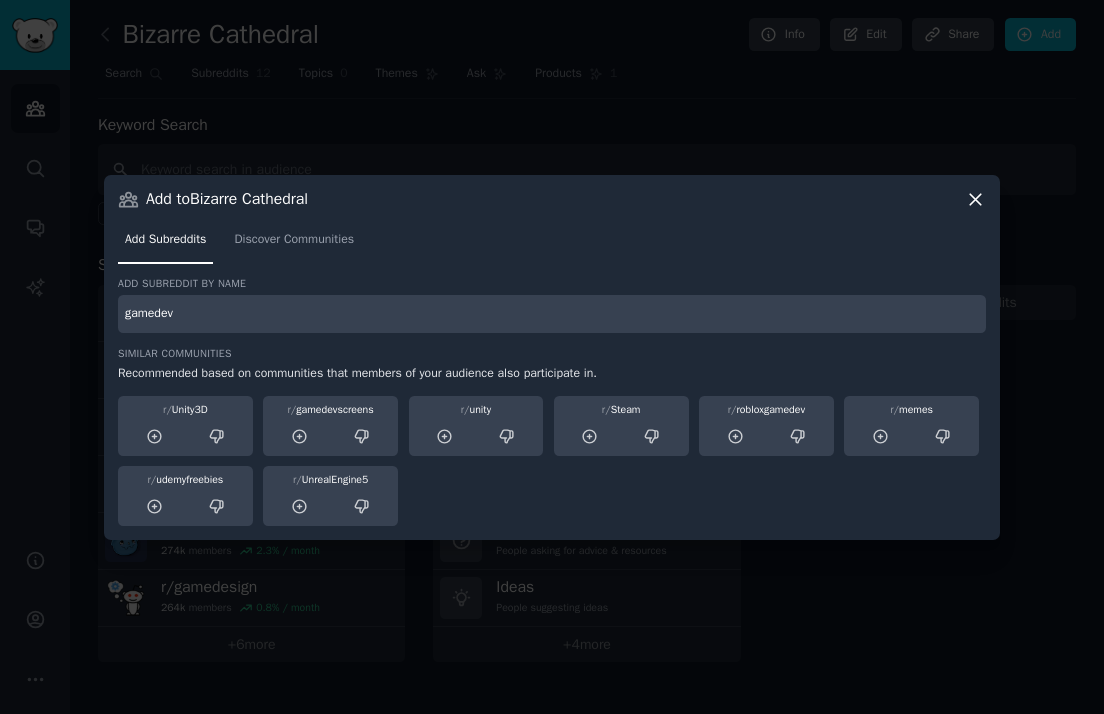 click on "gamedev" at bounding box center (552, 314) 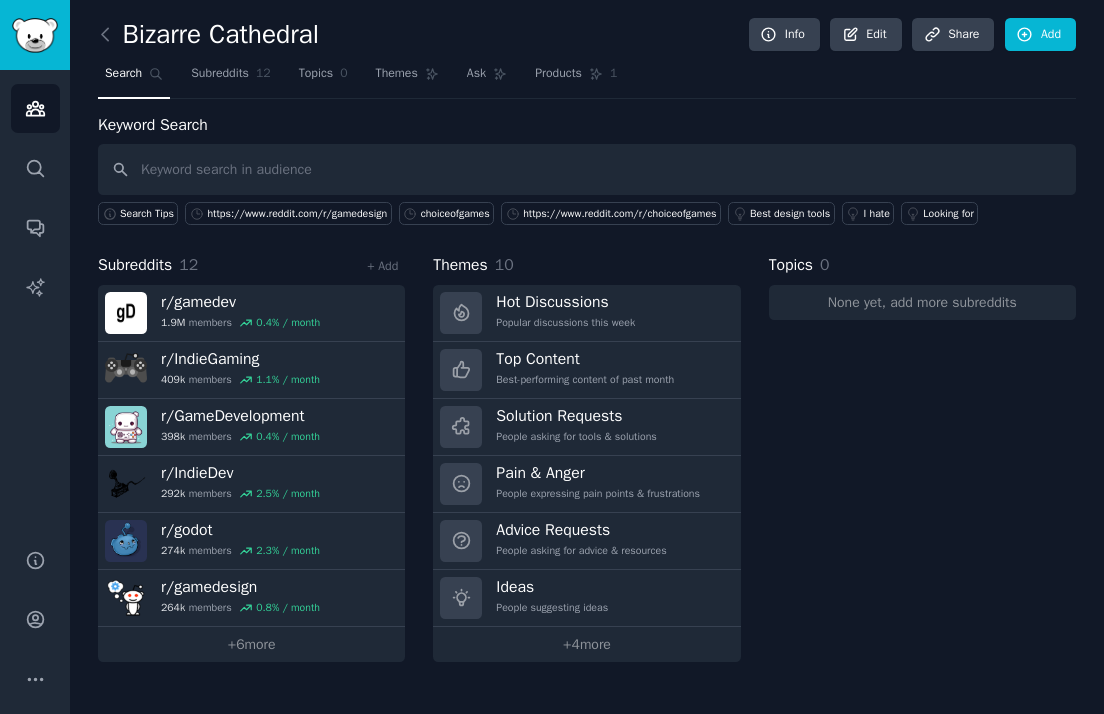 click on "+ Add" at bounding box center [382, 265] 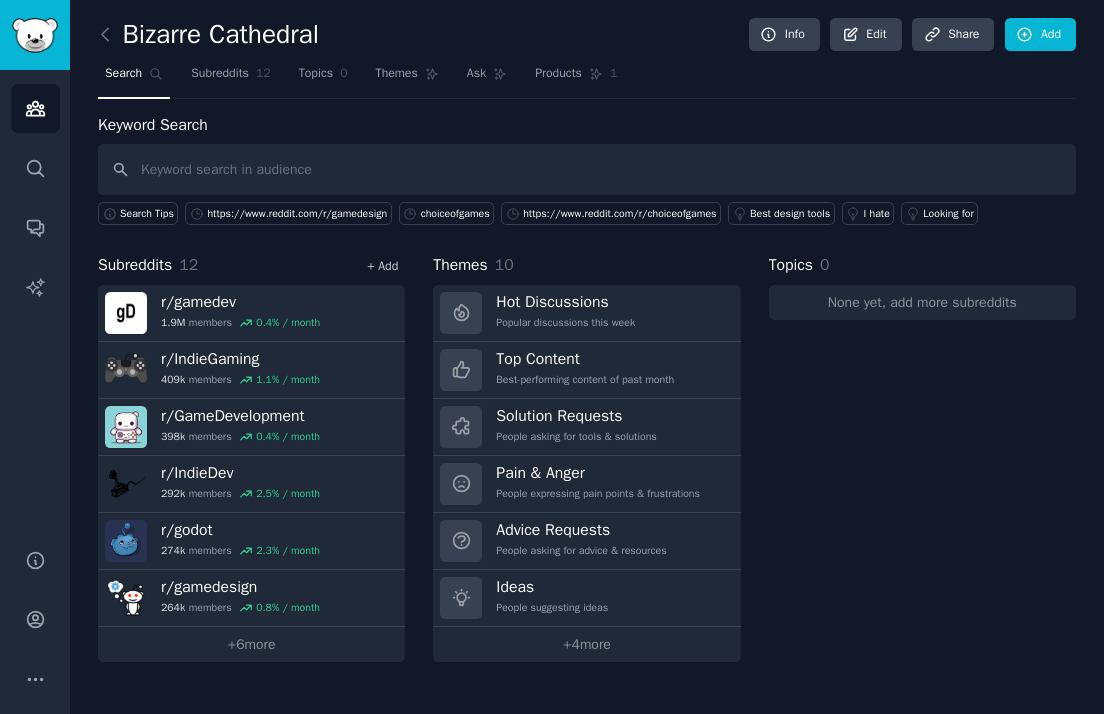 click on "+ Add" at bounding box center (382, 266) 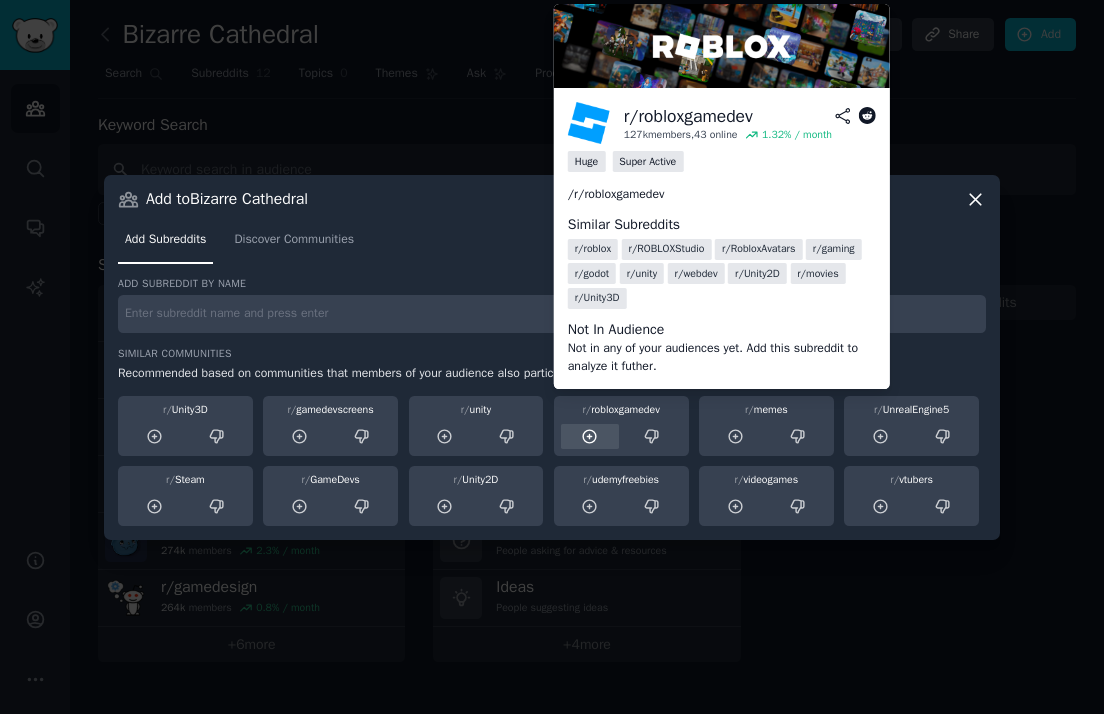 click 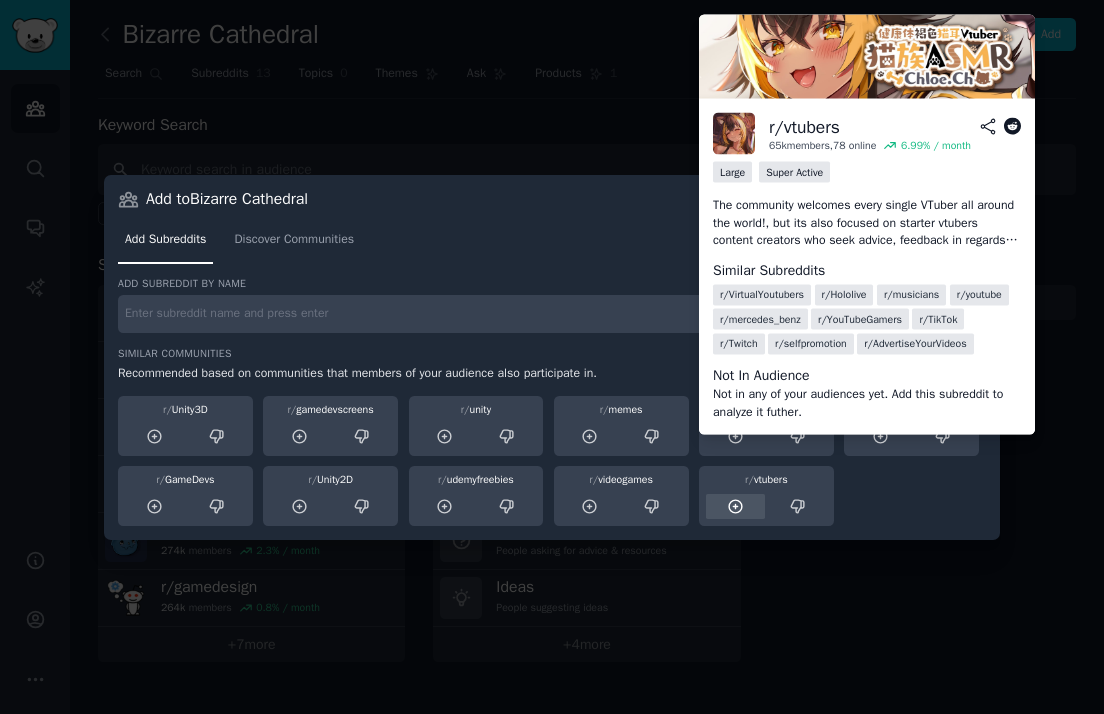 click 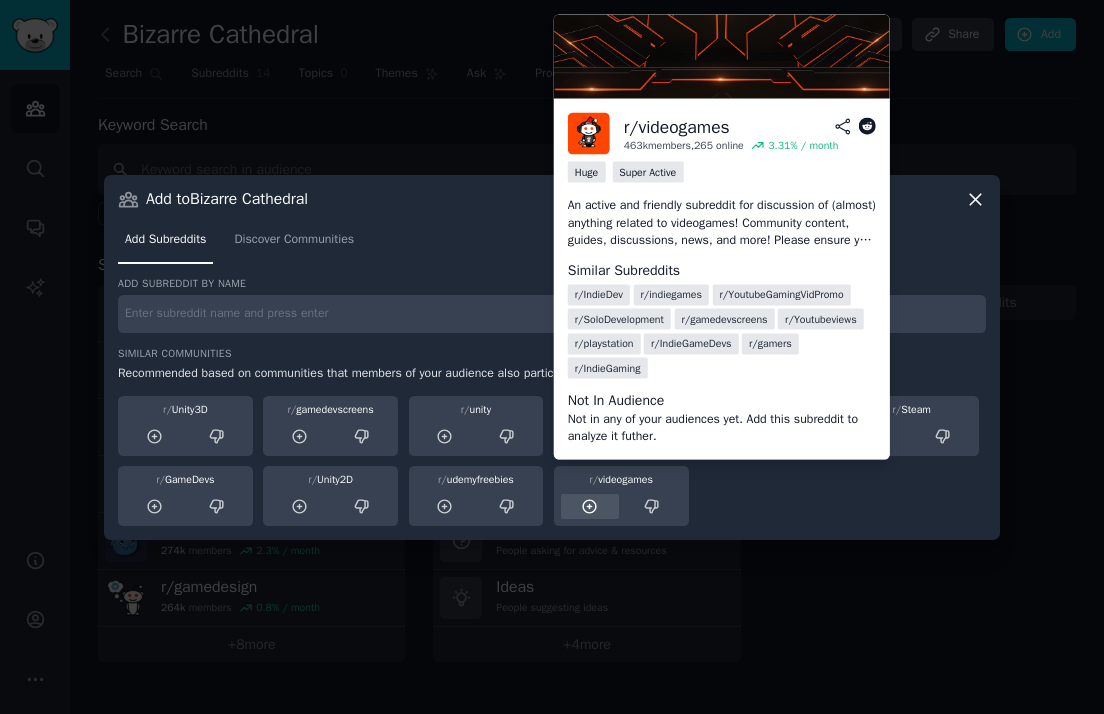 click 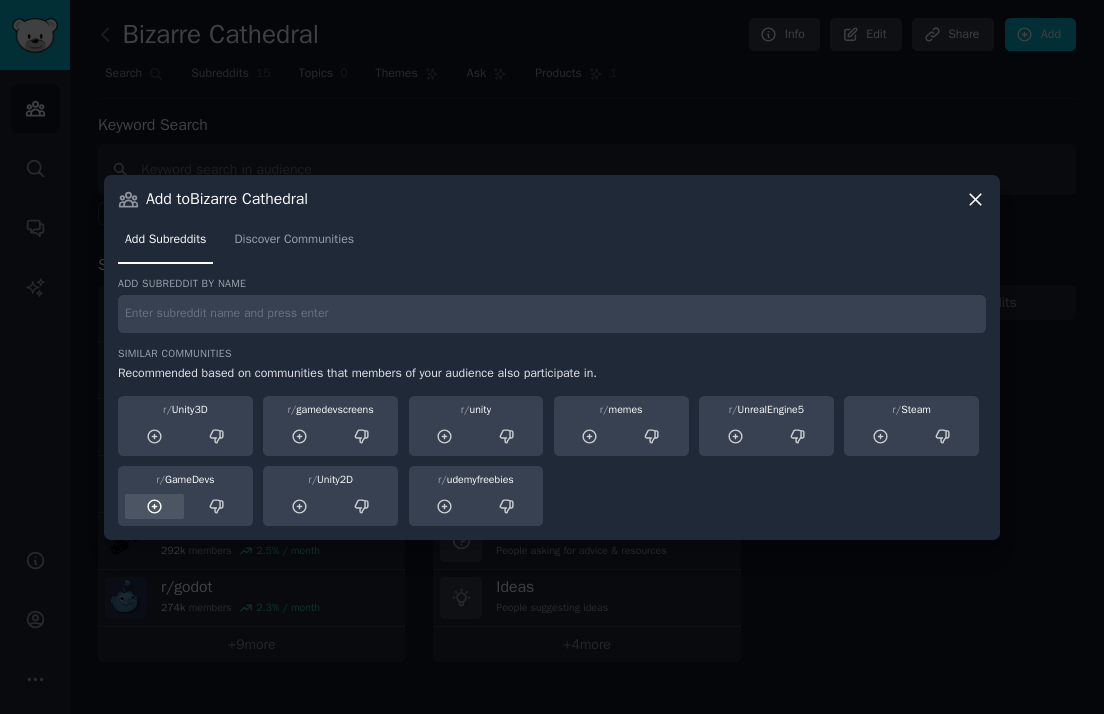click 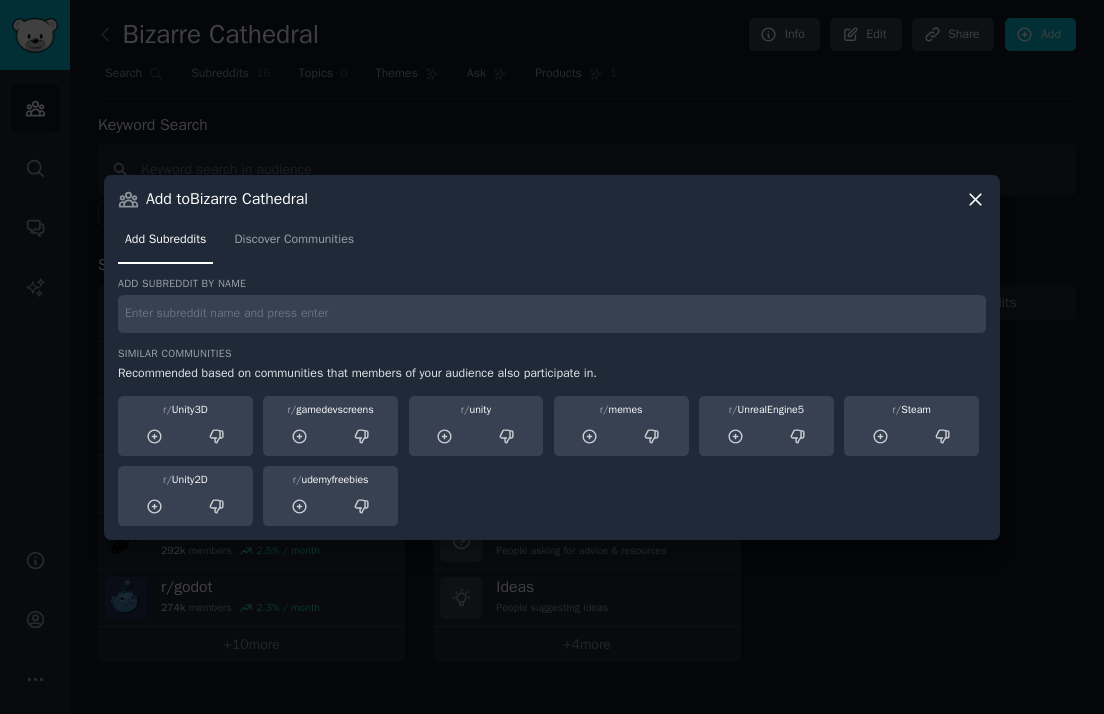 click at bounding box center [552, 314] 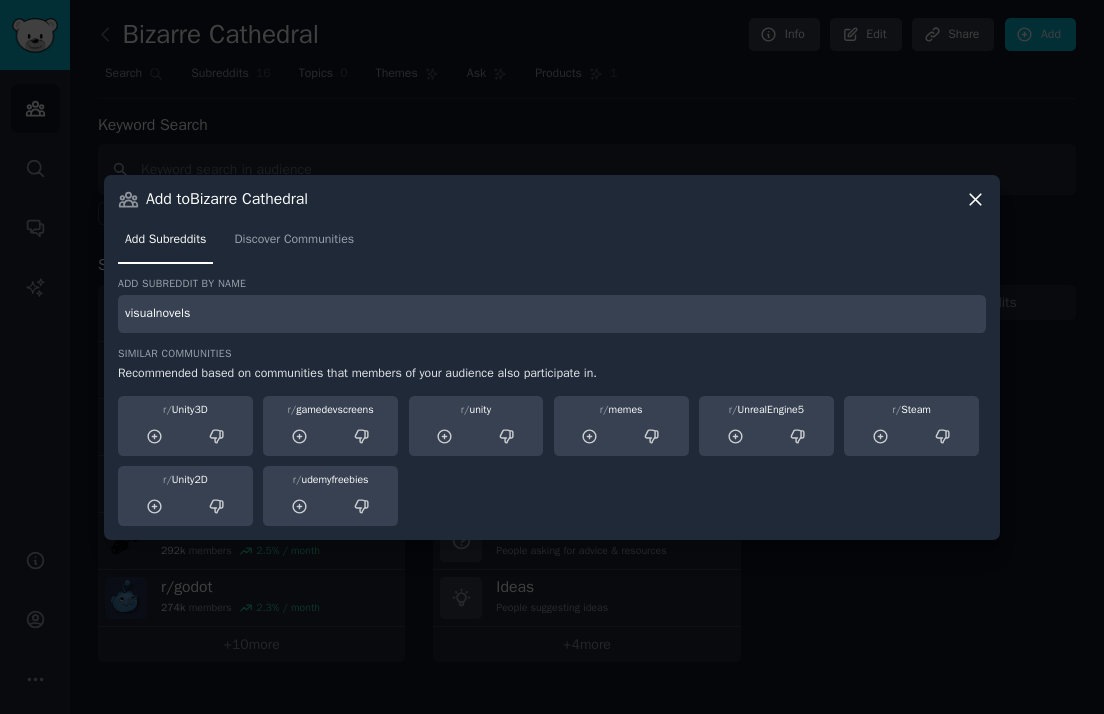 type on "visualnovels" 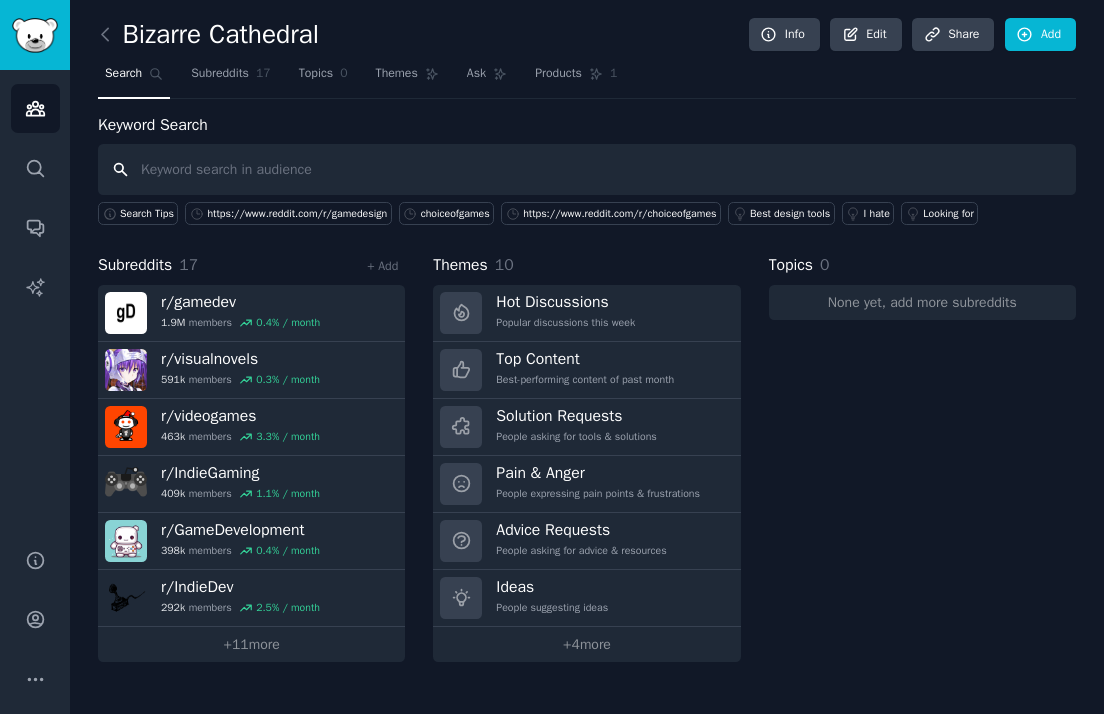 click at bounding box center (587, 169) 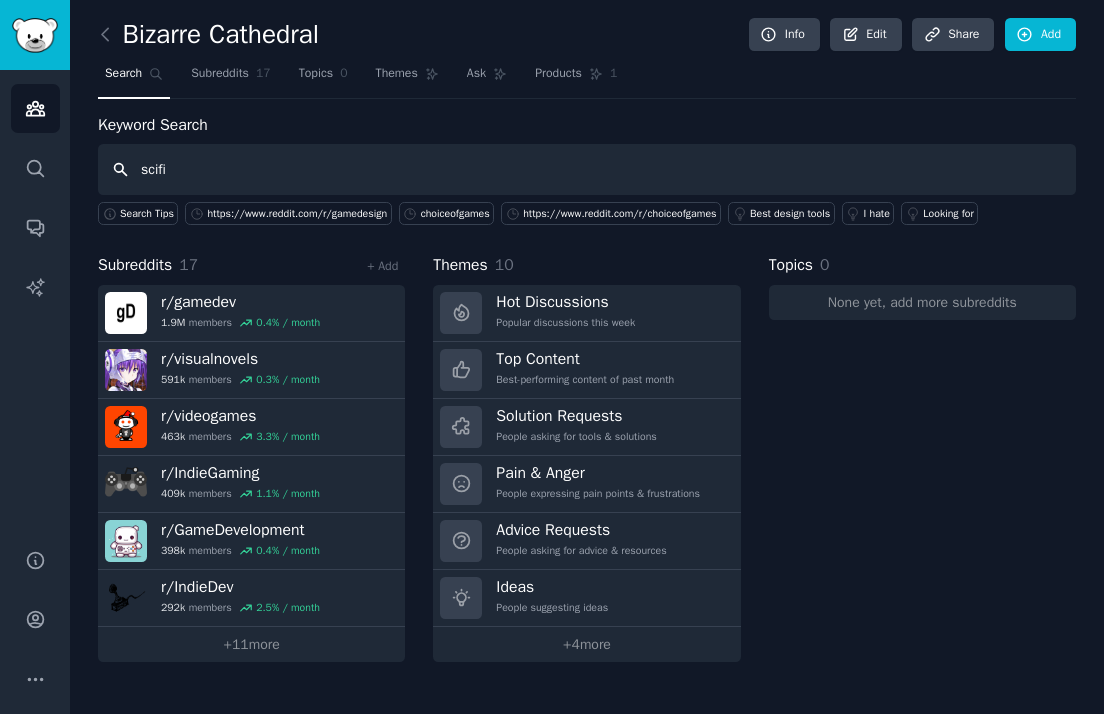 type on "scifi" 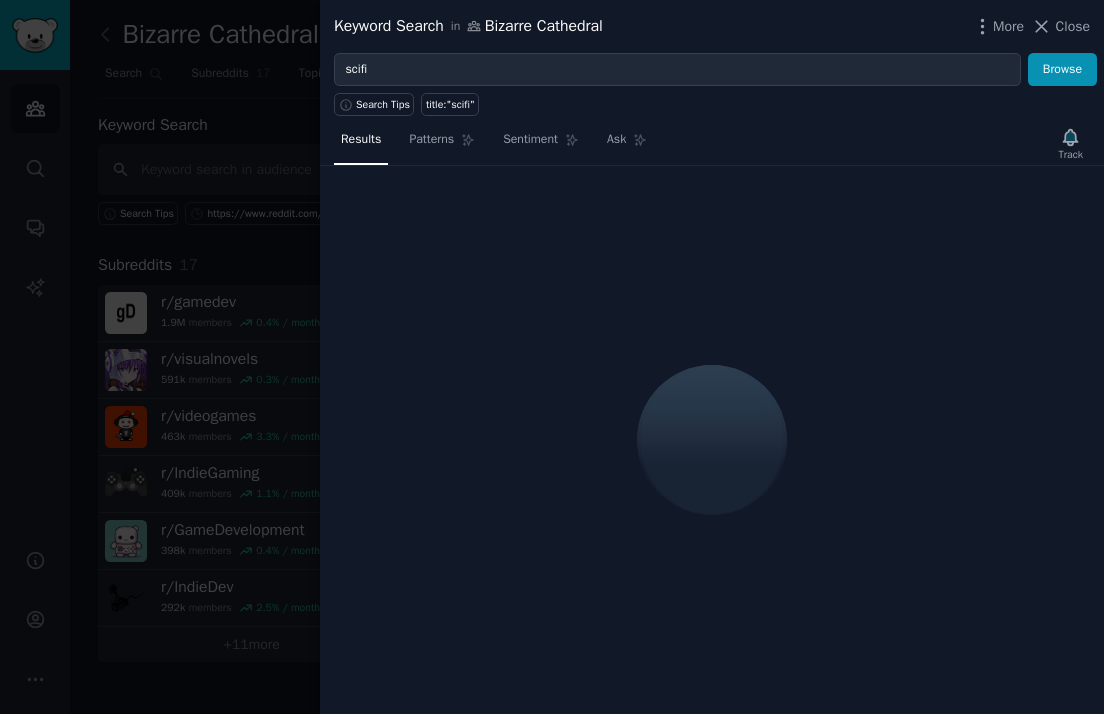 click at bounding box center (552, 357) 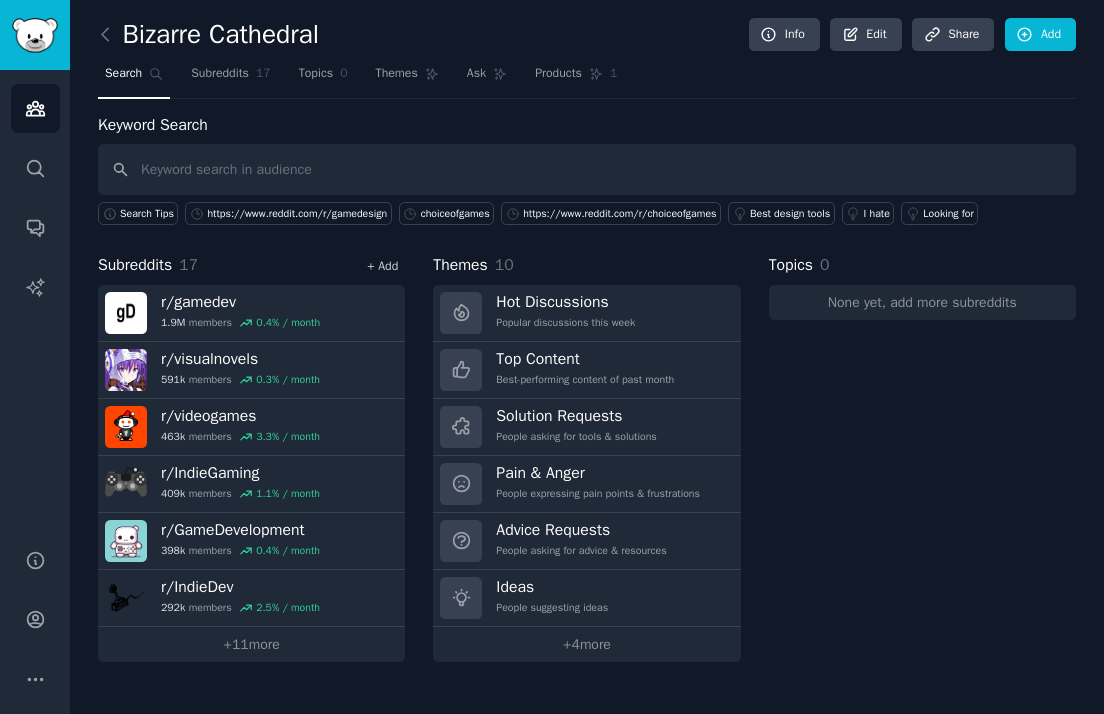 click on "+ Add" at bounding box center [382, 266] 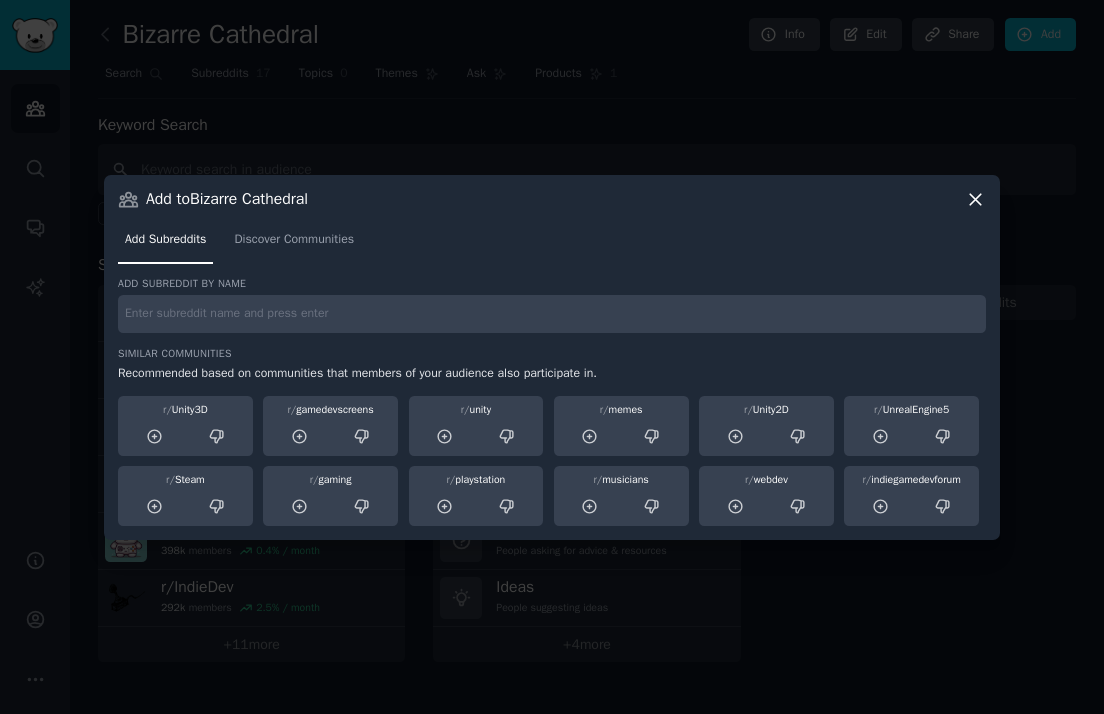 click on "Add subreddit by name Similar Communities Recommended based on communities that members of your audience also participate in. r/ Unity3D r/ gamedevscreens r/ unity r/ memes r/ Unity2D r/ UnrealEngine5 r/ Steam r/ gaming r/ playstation r/ musicians r/ webdev r/ indiegamedevforum" at bounding box center [552, 401] 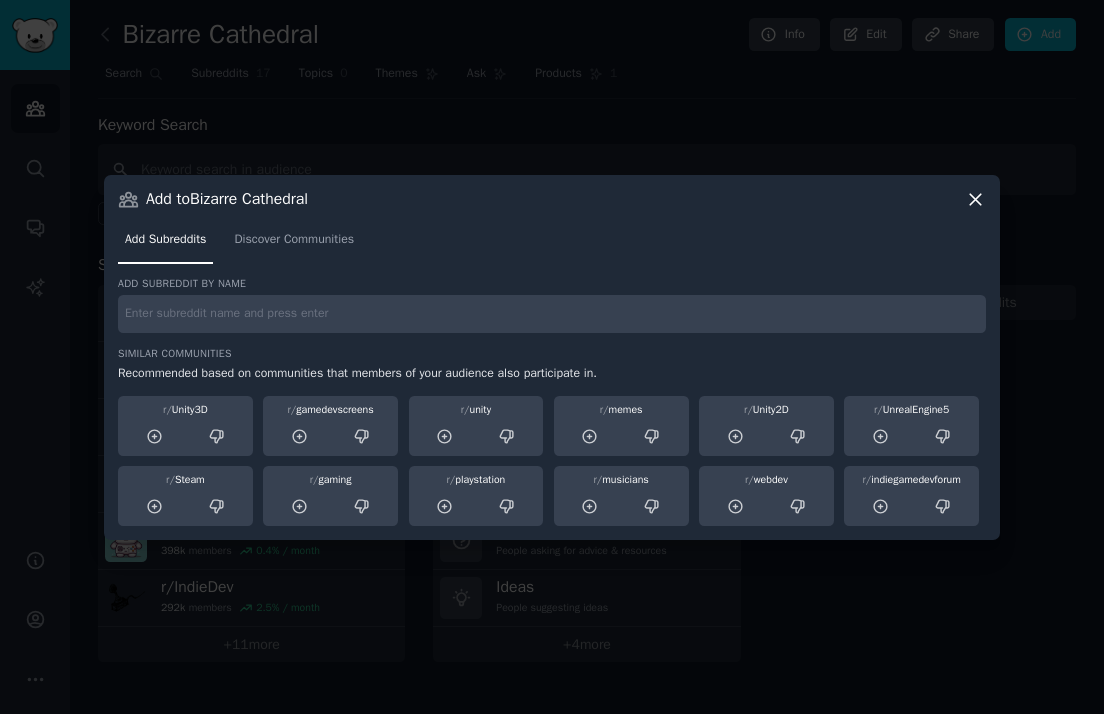 click at bounding box center [552, 314] 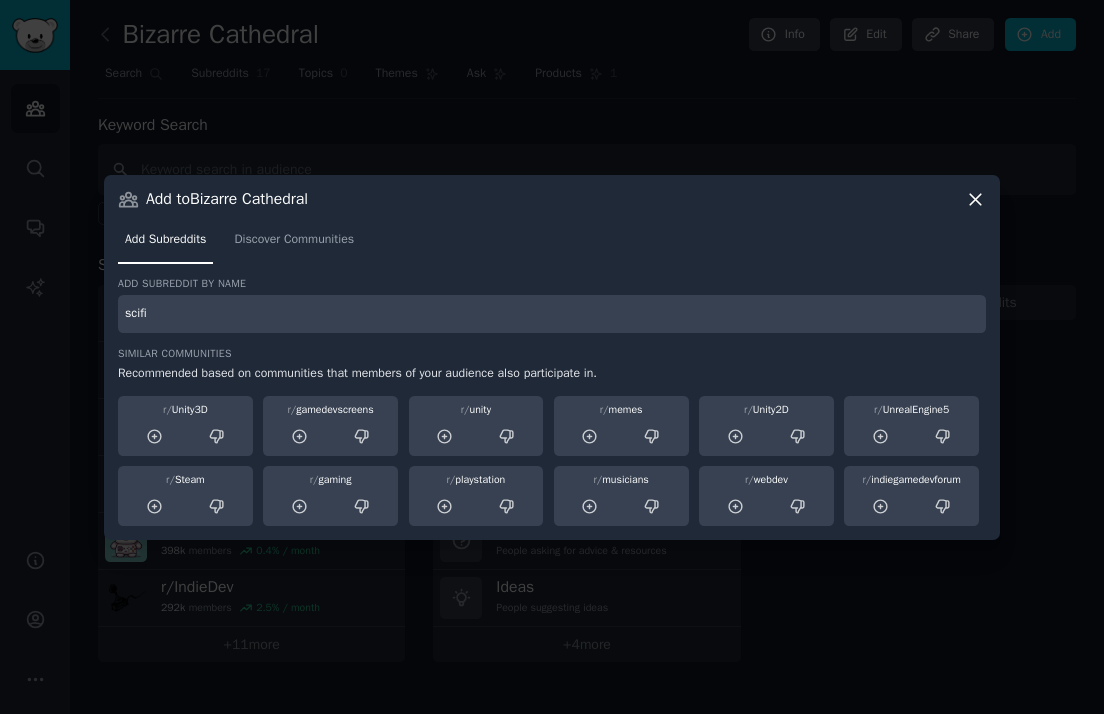 type on "scifi" 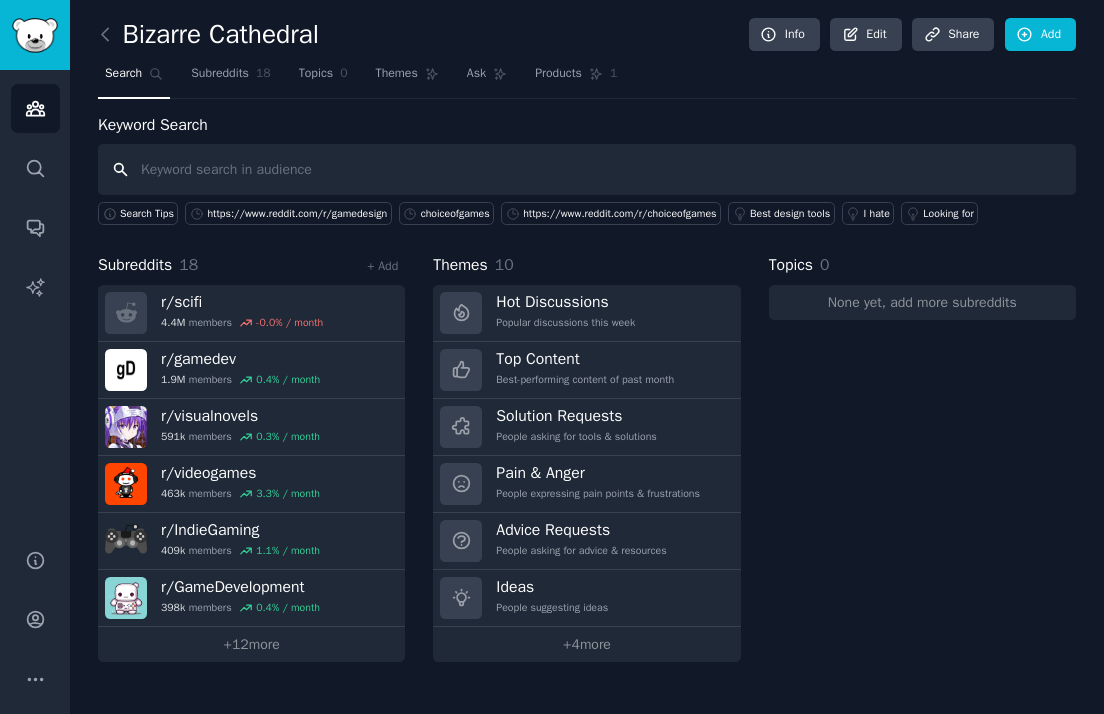 click at bounding box center [587, 169] 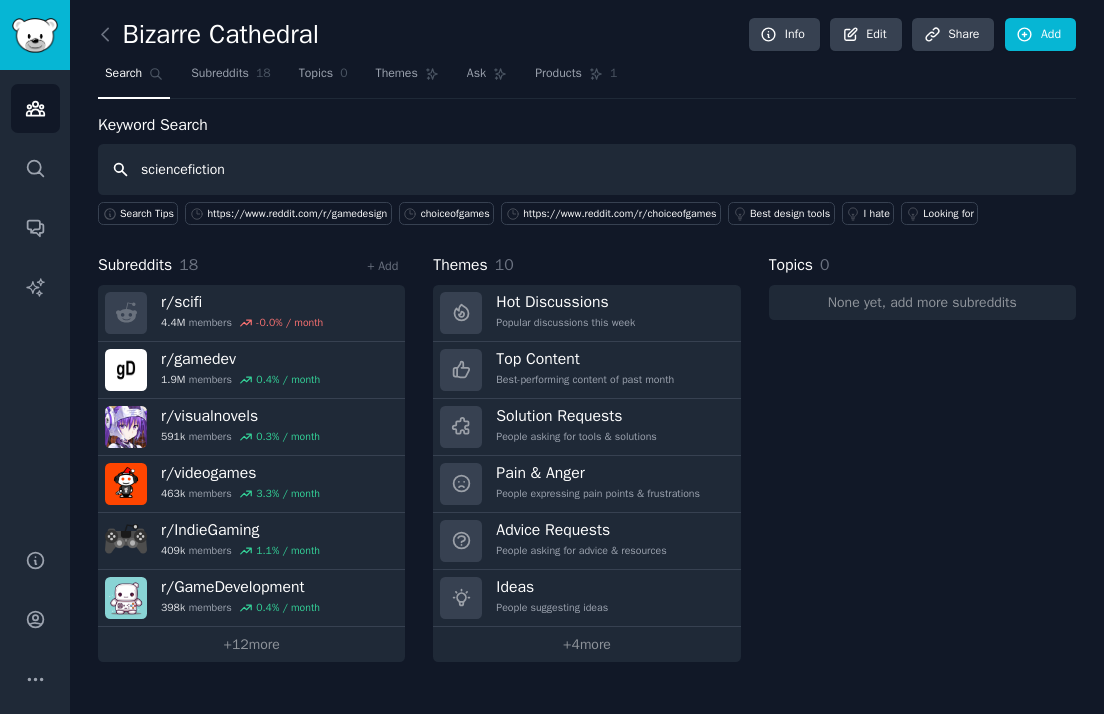 type on "sciencefiction" 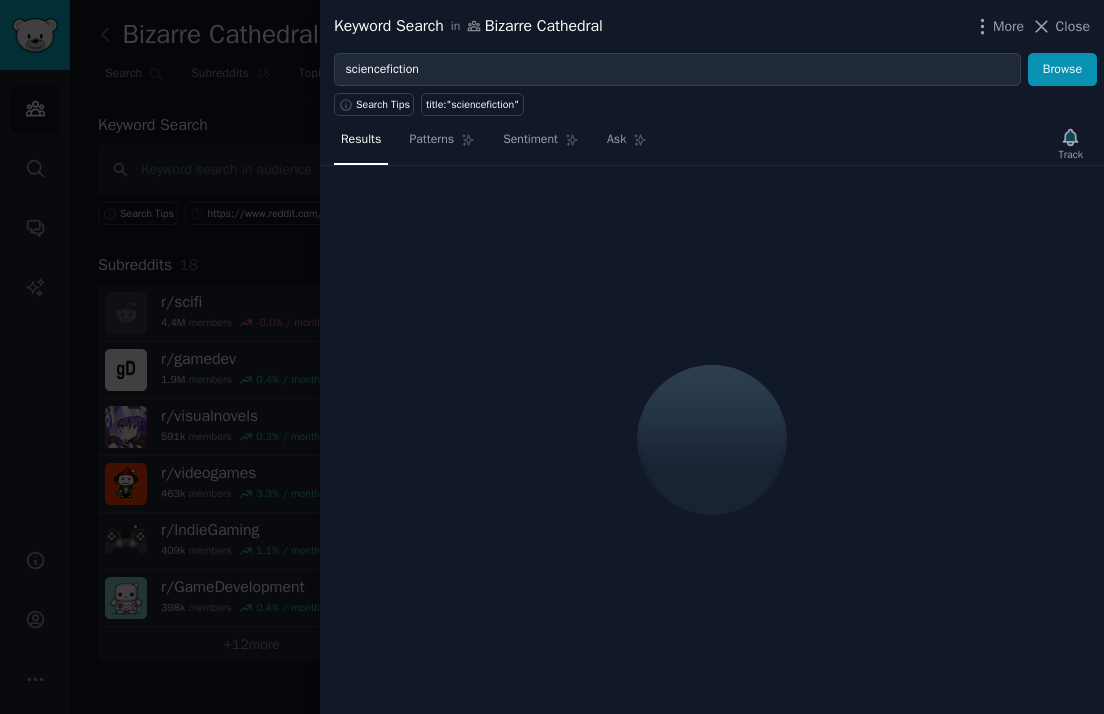 click at bounding box center (552, 357) 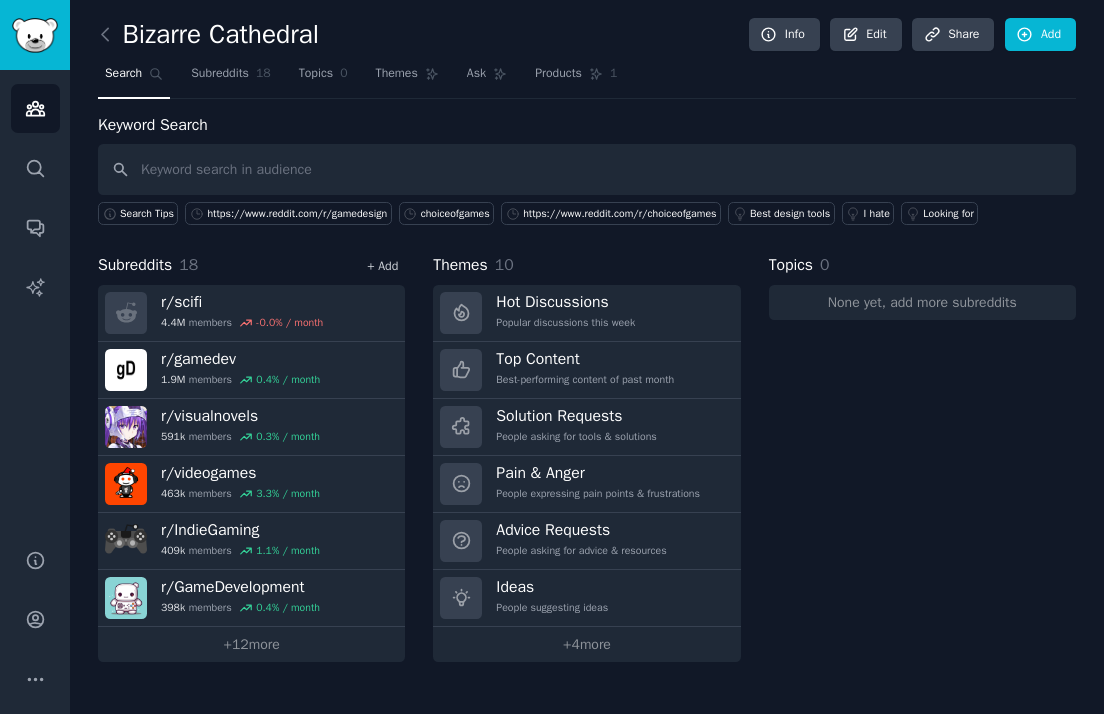 click on "+ Add" at bounding box center [382, 266] 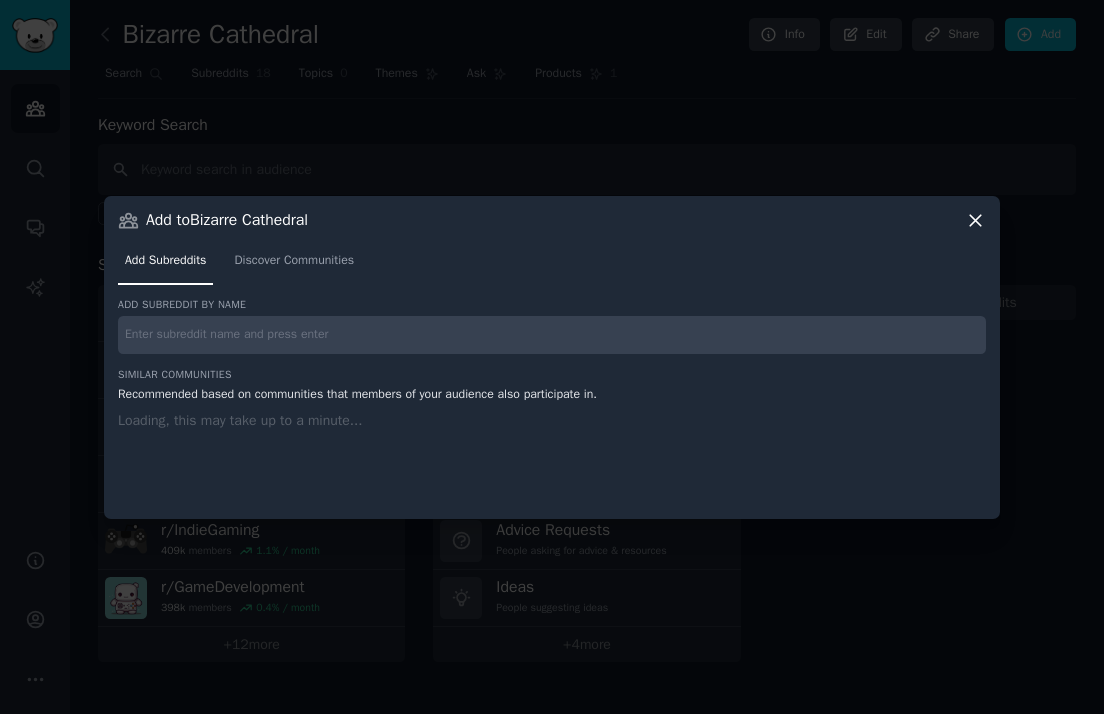 click at bounding box center [552, 335] 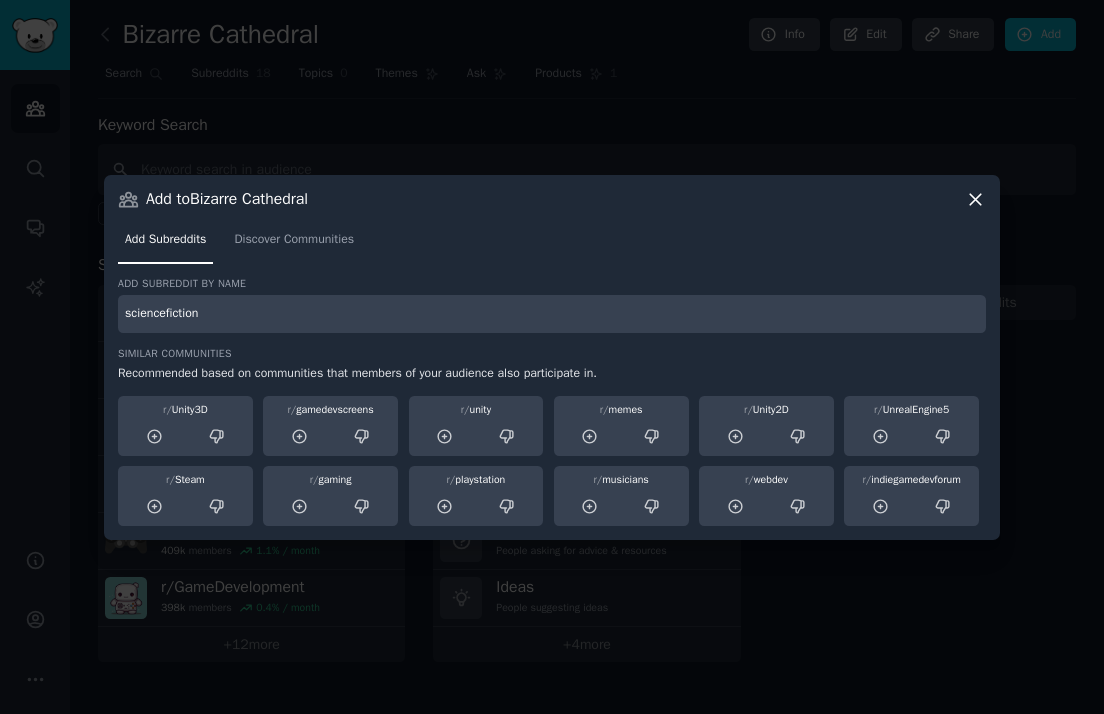 type on "sciencefiction" 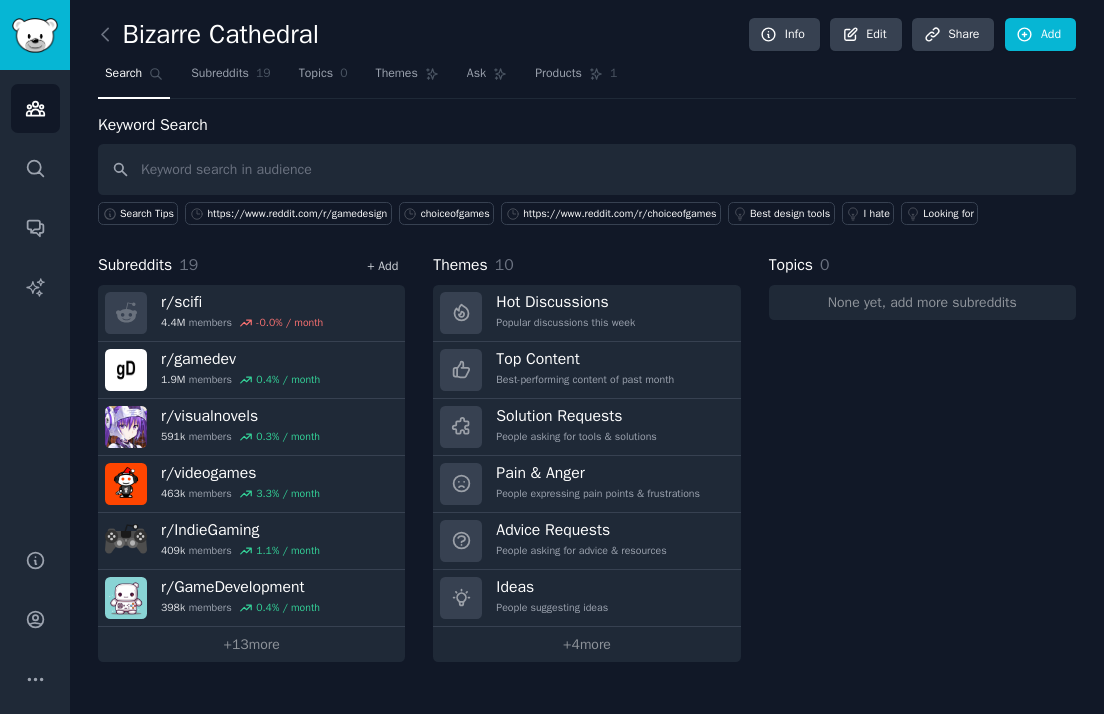 click on "+ Add" at bounding box center [382, 266] 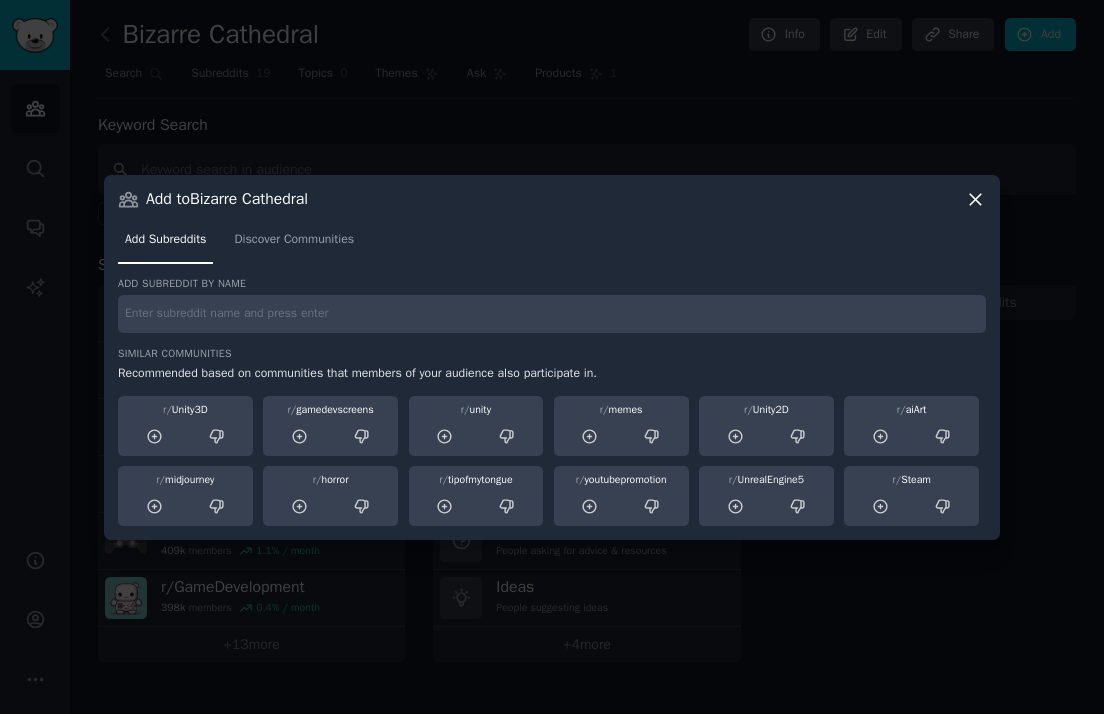type 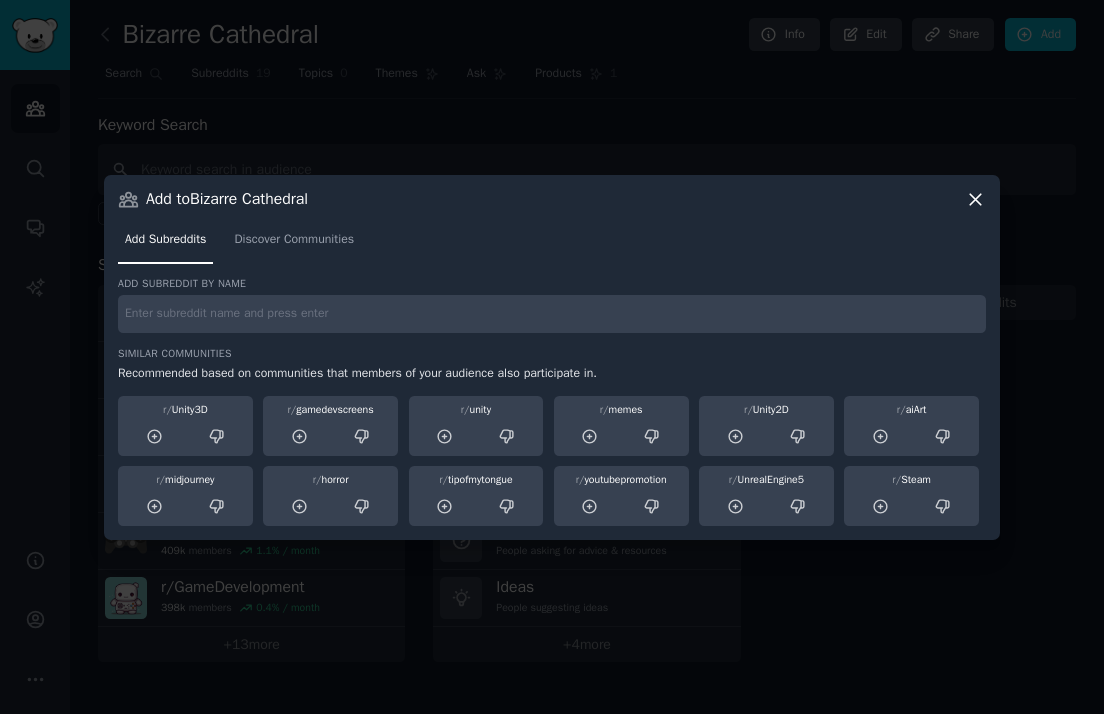 click at bounding box center [552, 314] 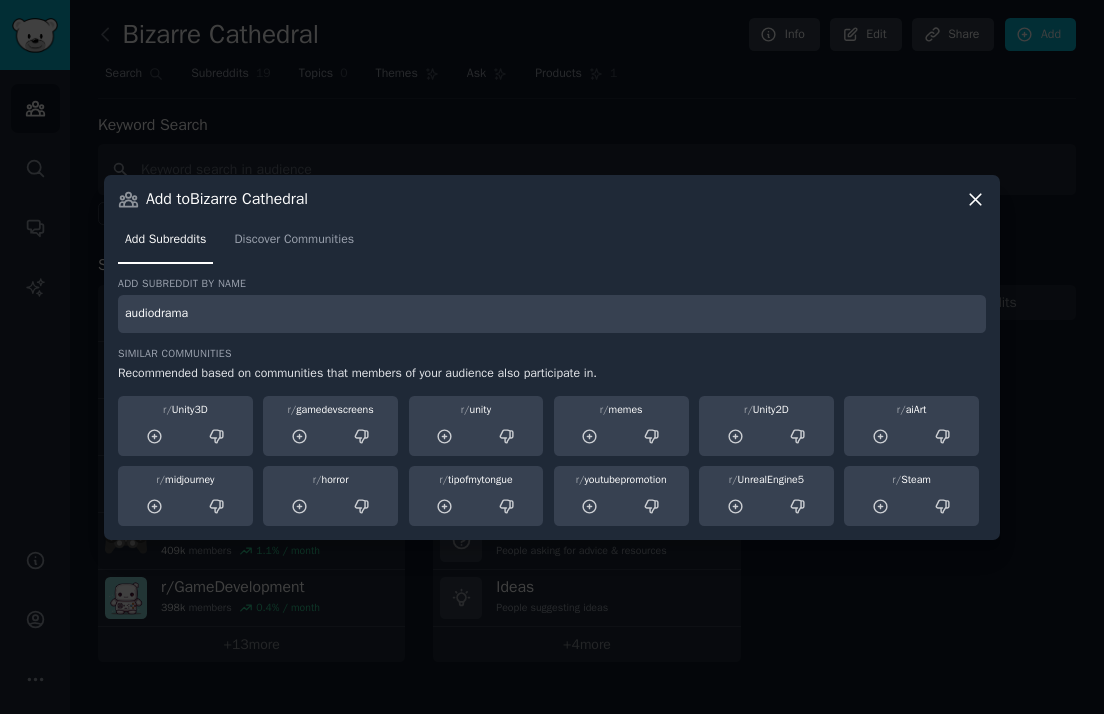 type on "audiodrama" 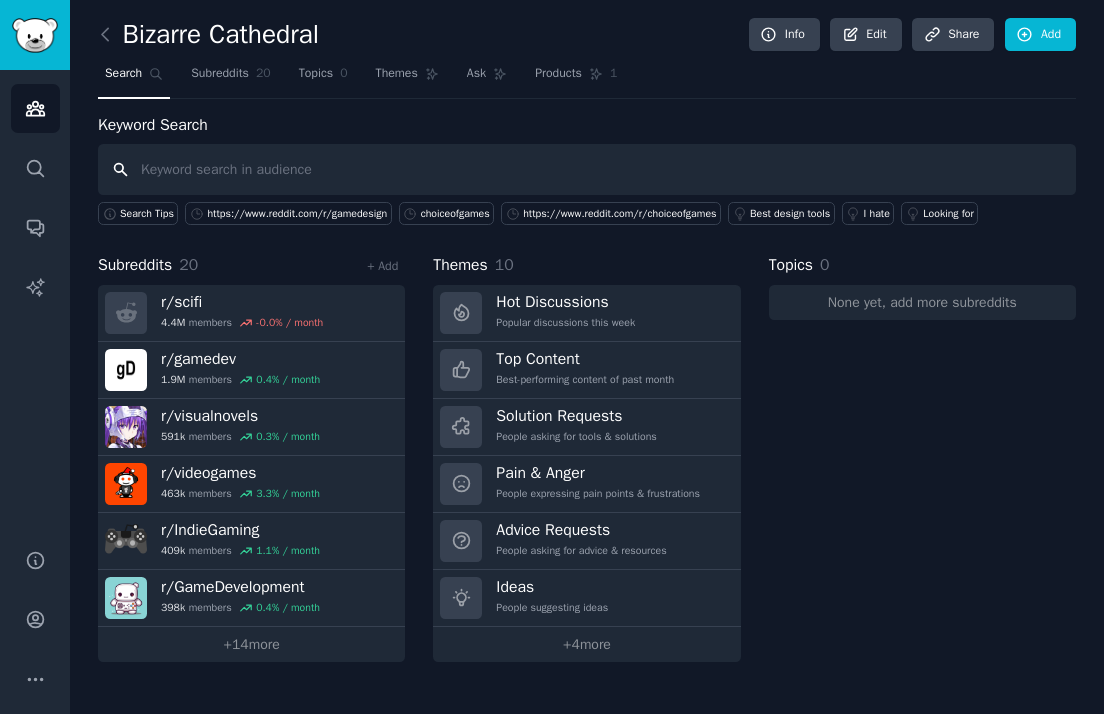click at bounding box center [587, 169] 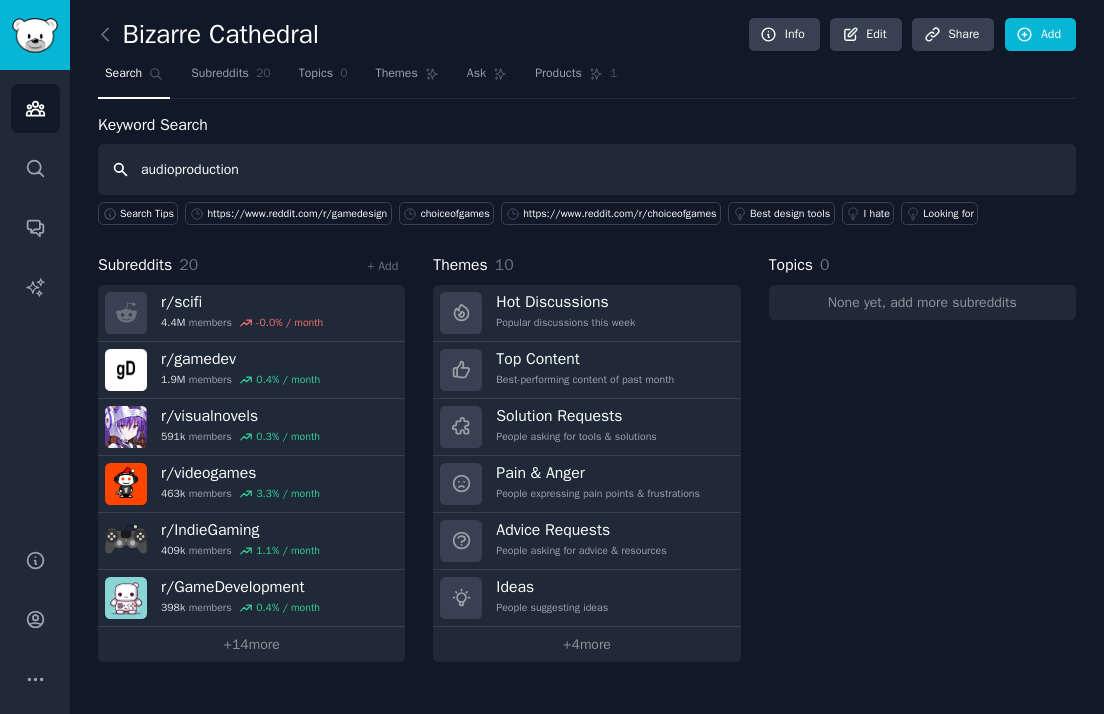 type on "audioproduction" 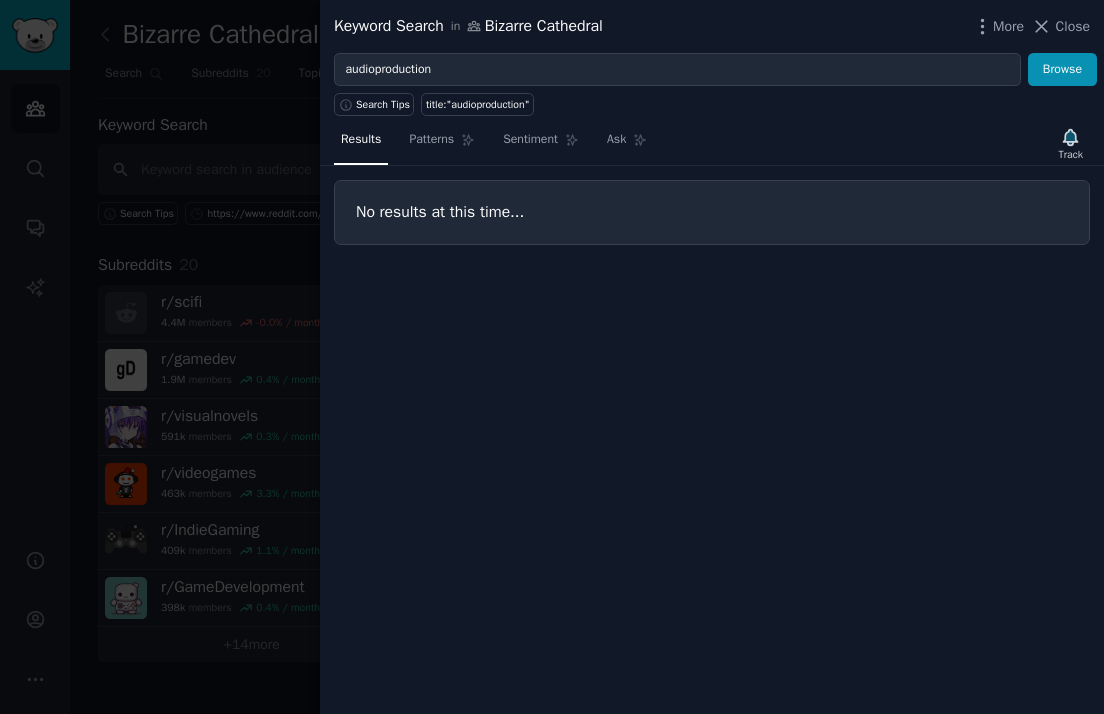 click at bounding box center [552, 357] 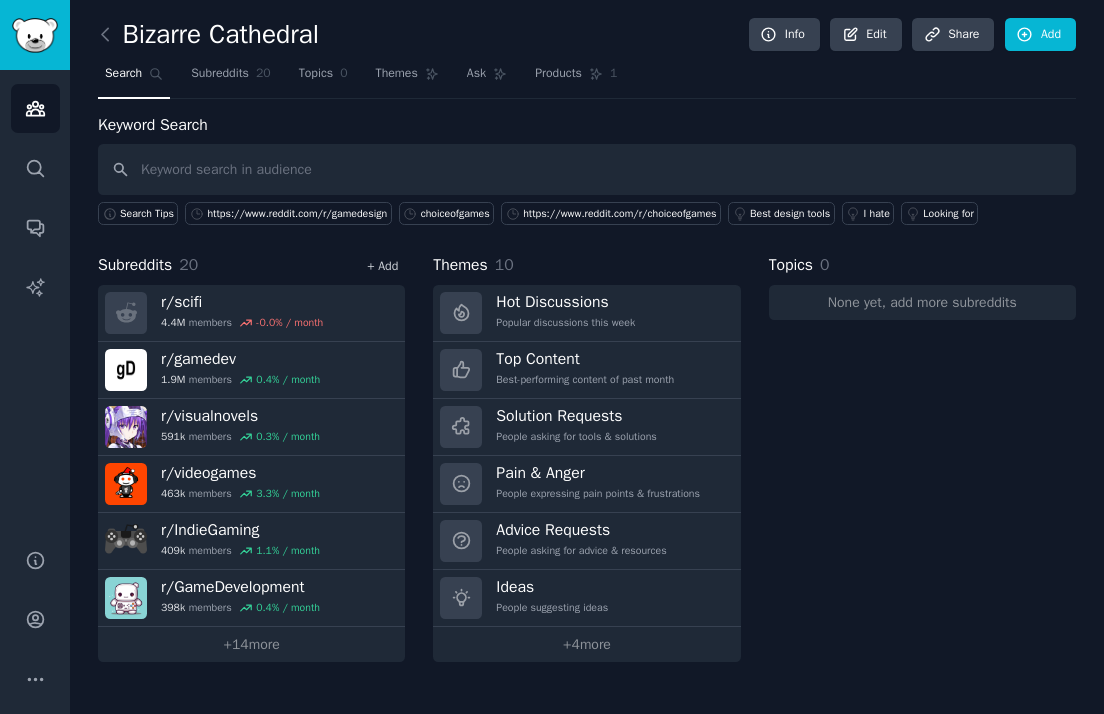 click on "+ Add" at bounding box center [382, 266] 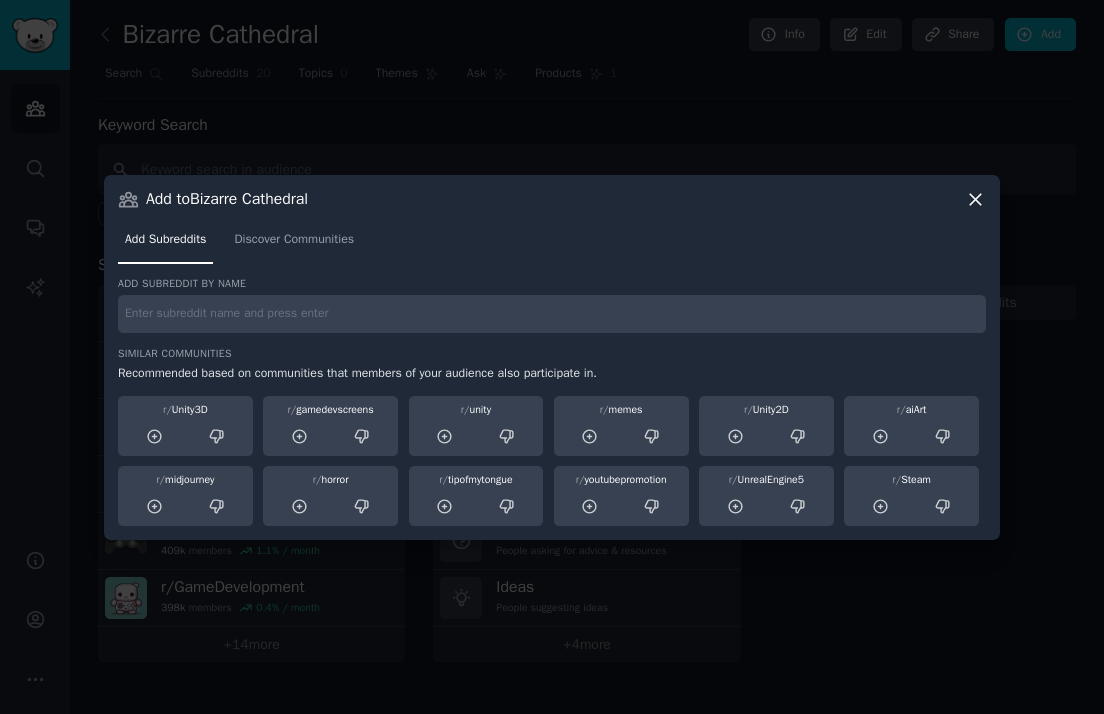 click at bounding box center (552, 314) 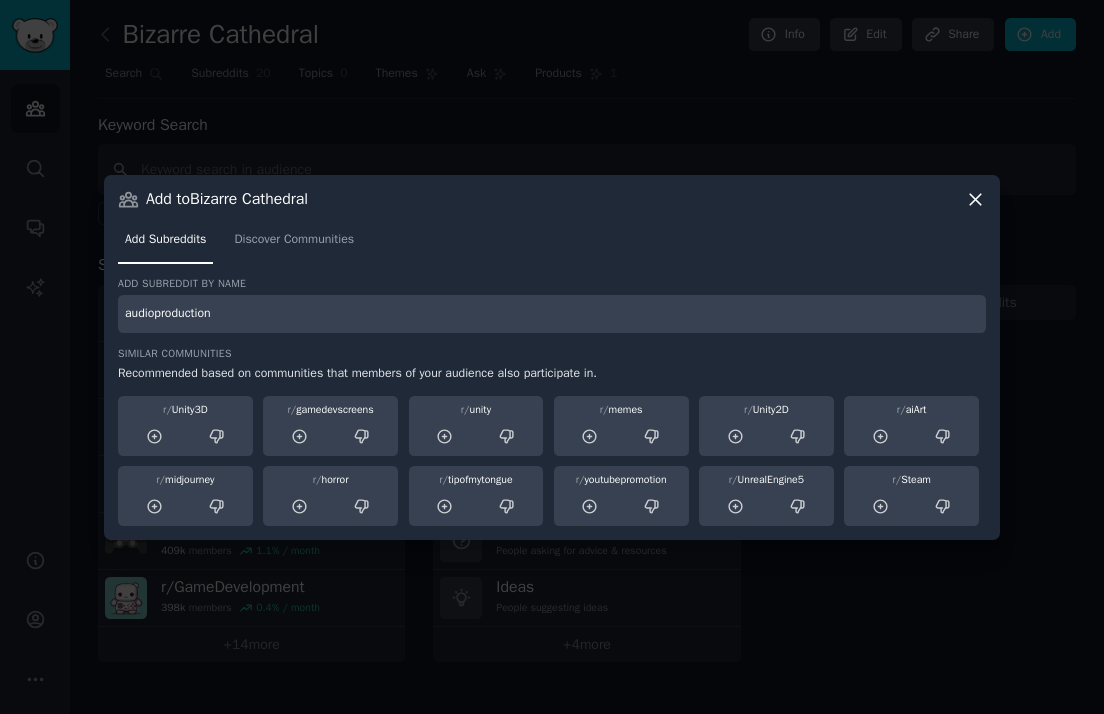 type on "audioproduction" 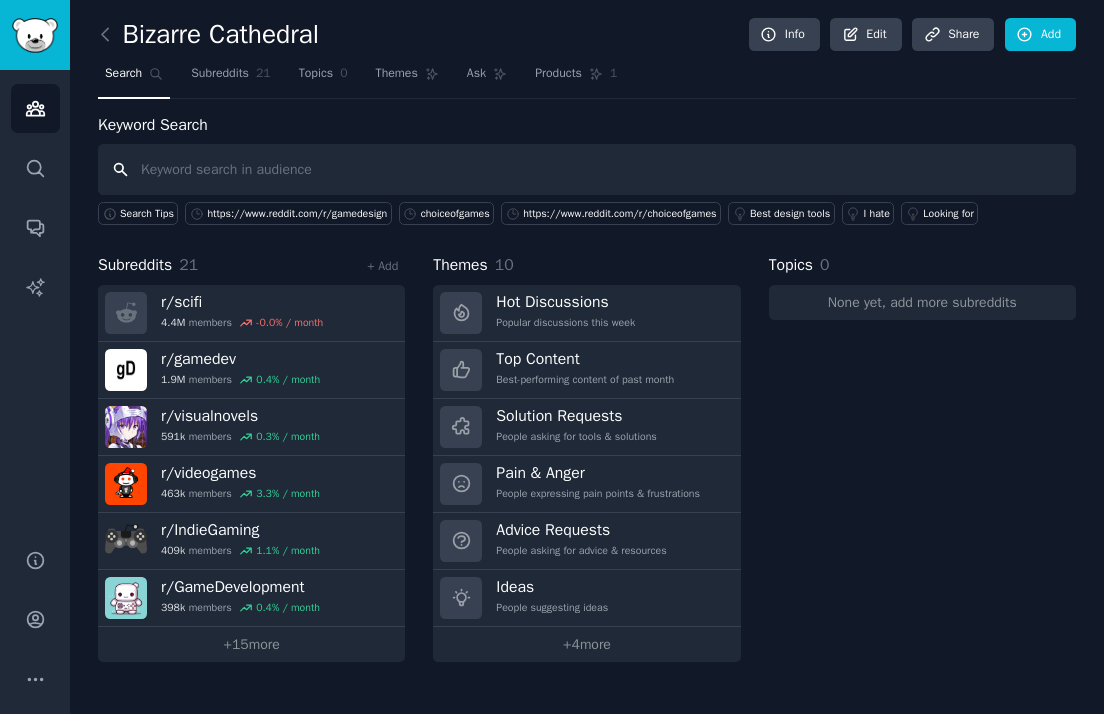 click at bounding box center (587, 169) 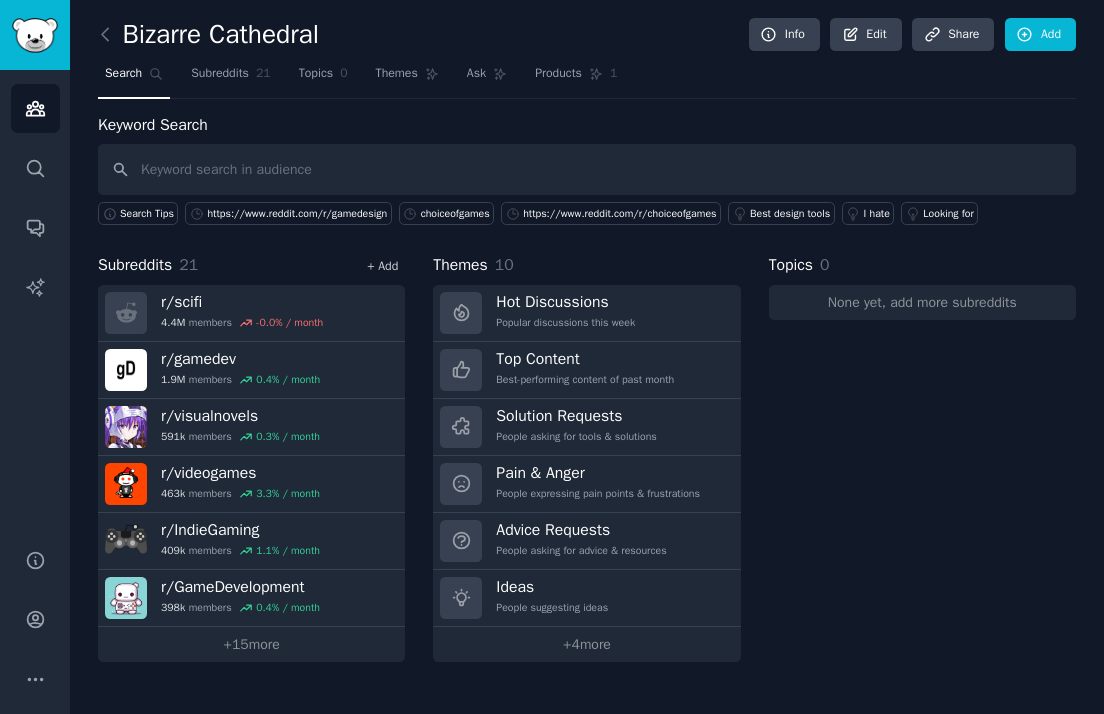 click on "+ Add" at bounding box center [382, 266] 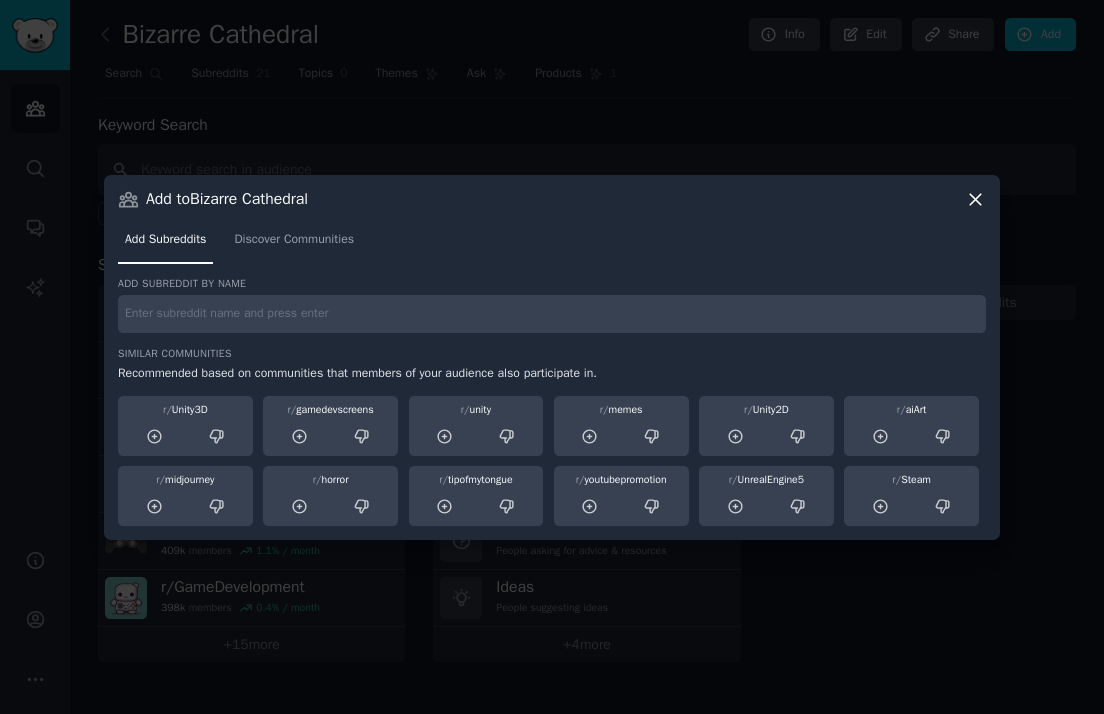 click on "Add subreddit by name Similar Communities Recommended based on communities that members of your audience also participate in. r/ Unity3D r/ gamedevscreens r/ unity r/ memes r/ Unity2D r/ aiArt r/ midjourney r/ horror r/ tipofmytongue r/ youtubepromotion r/ UnrealEngine5 r/ Steam" at bounding box center (552, 401) 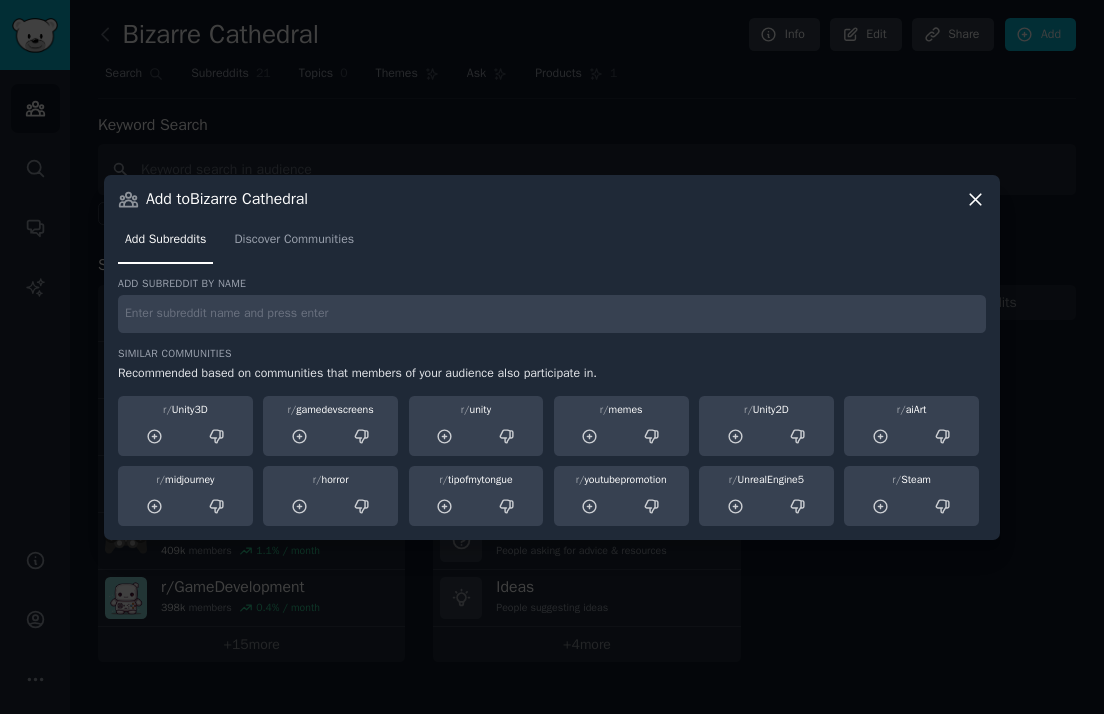 click at bounding box center (552, 314) 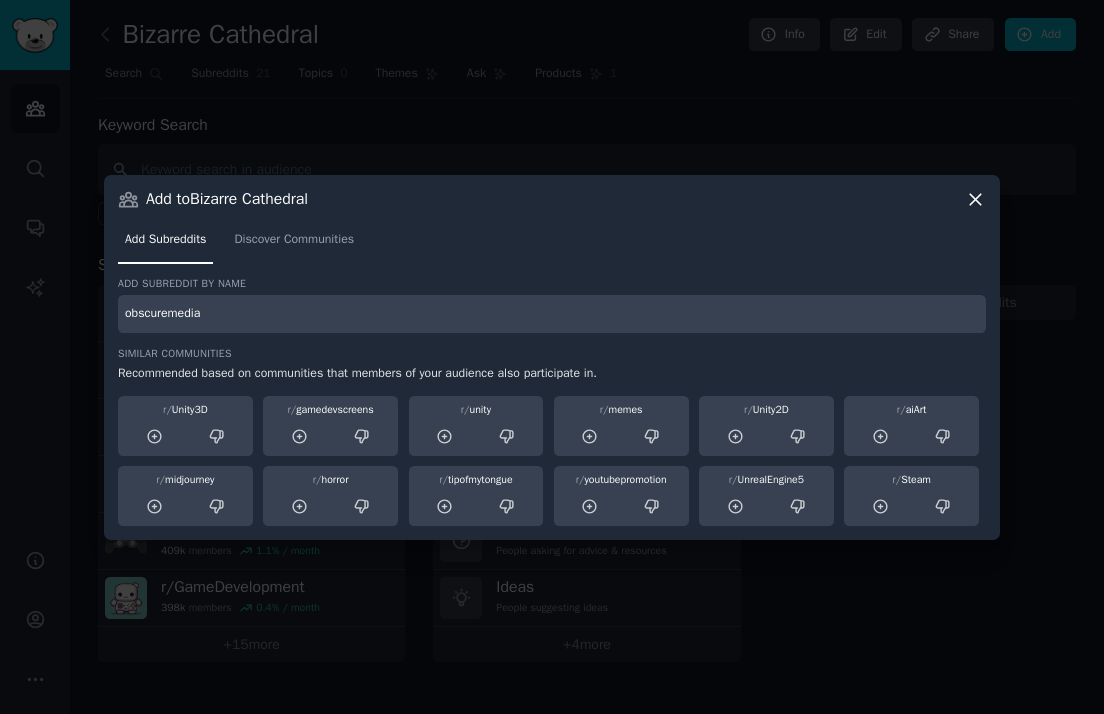 type on "obscuremedia" 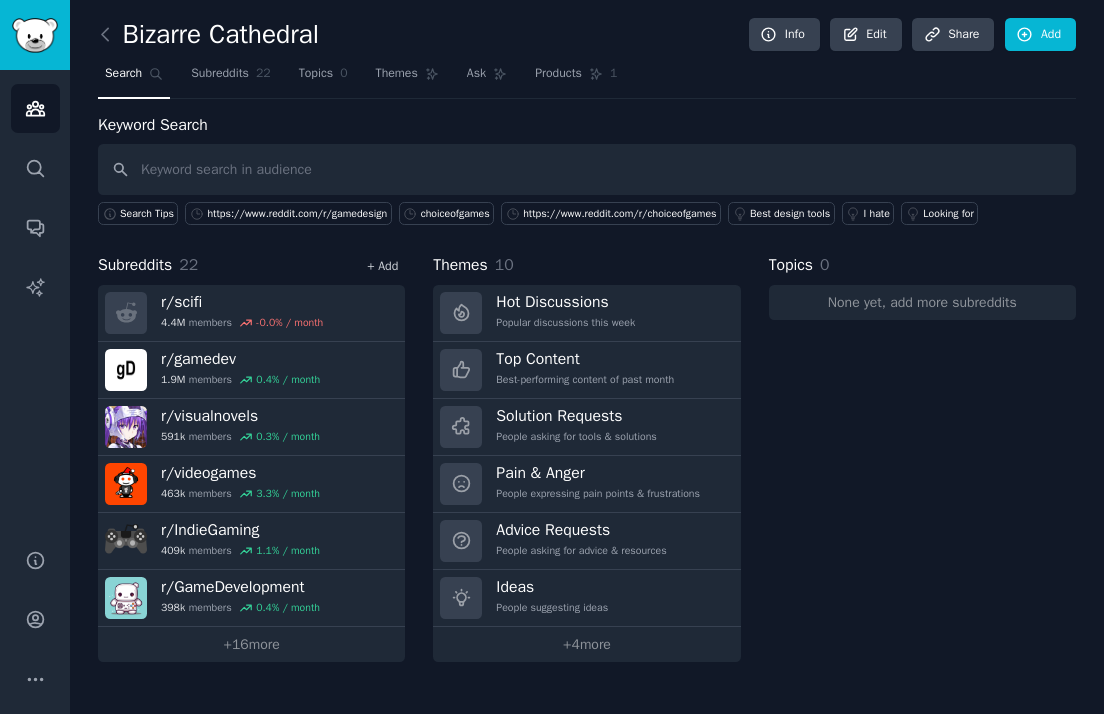 click on "+ Add" at bounding box center [382, 266] 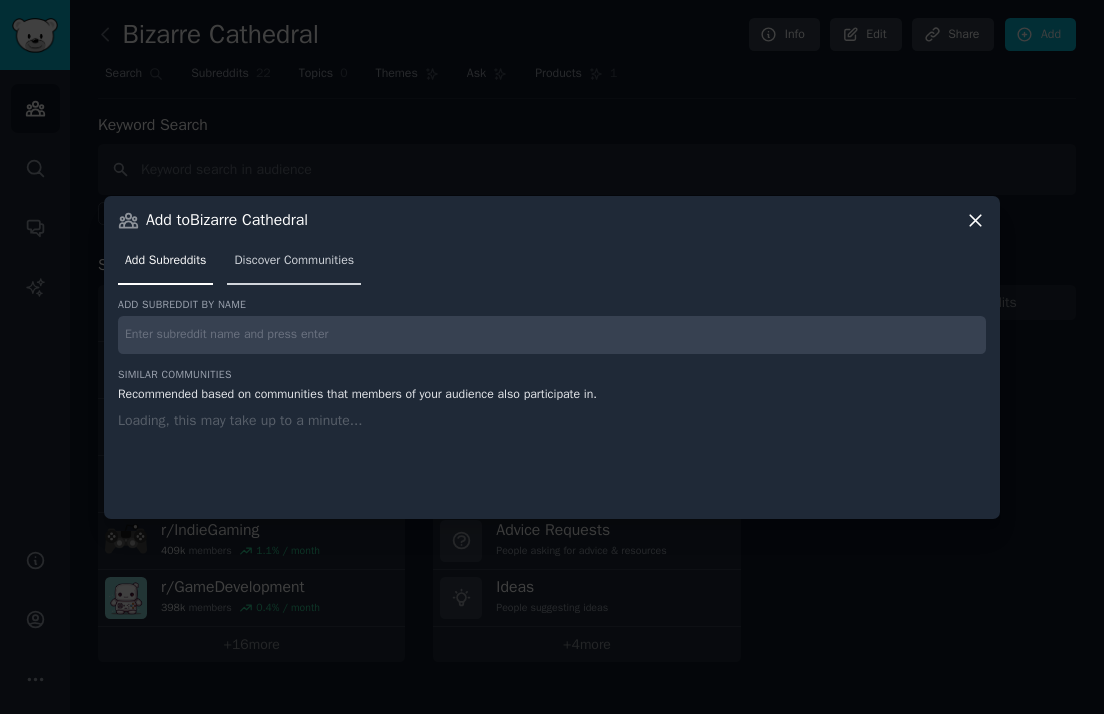 click on "Discover Communities" at bounding box center (294, 265) 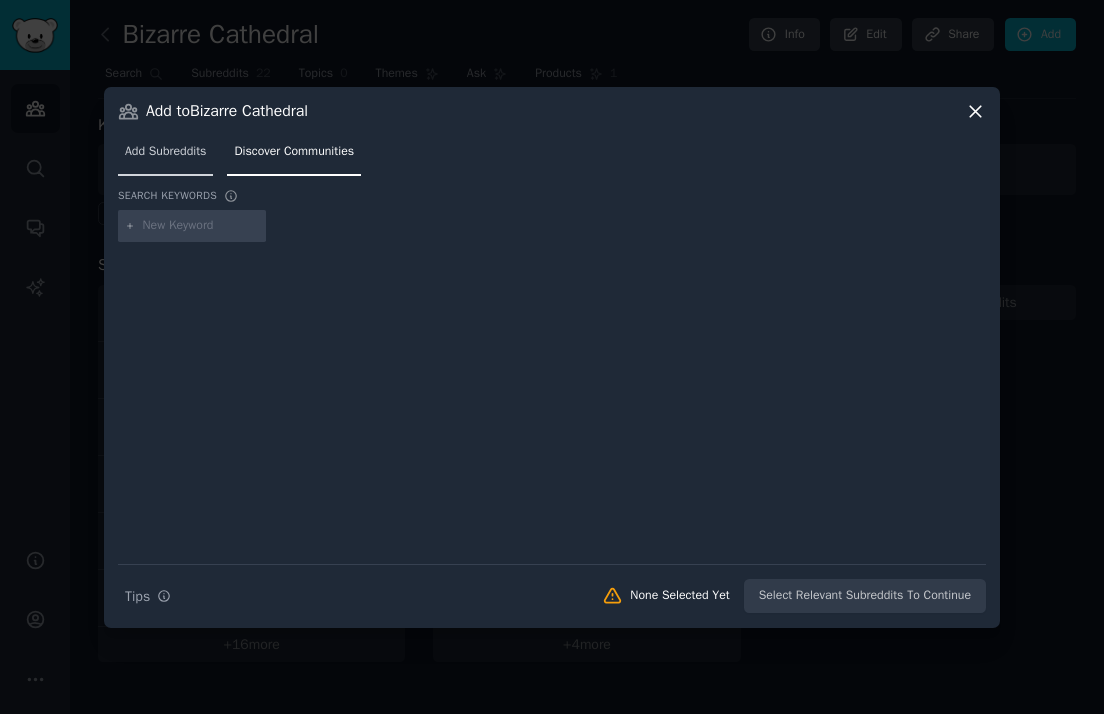 click on "Add Subreddits" at bounding box center [165, 152] 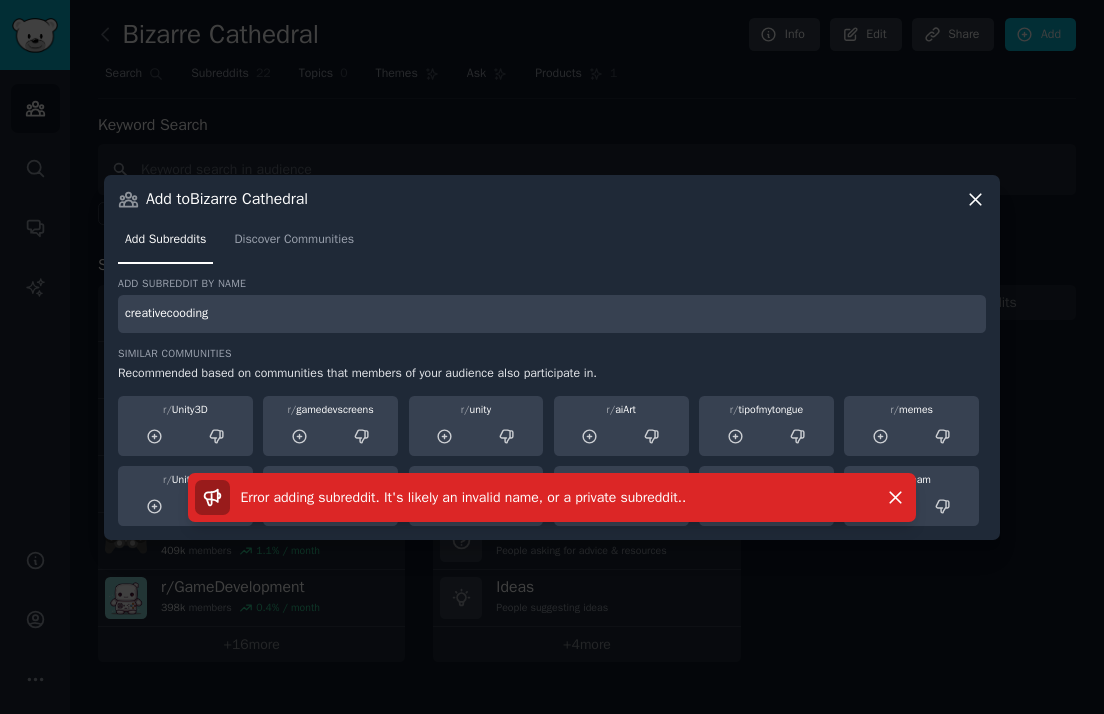 click on "creativecooding" at bounding box center [552, 314] 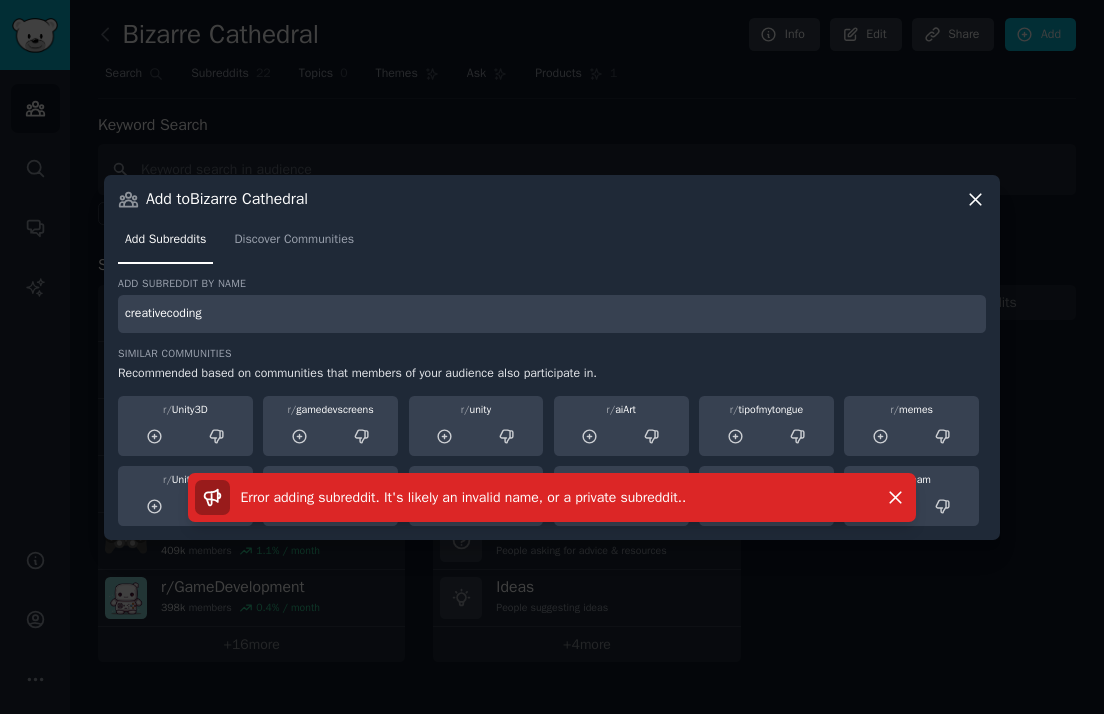 type on "creativecoding" 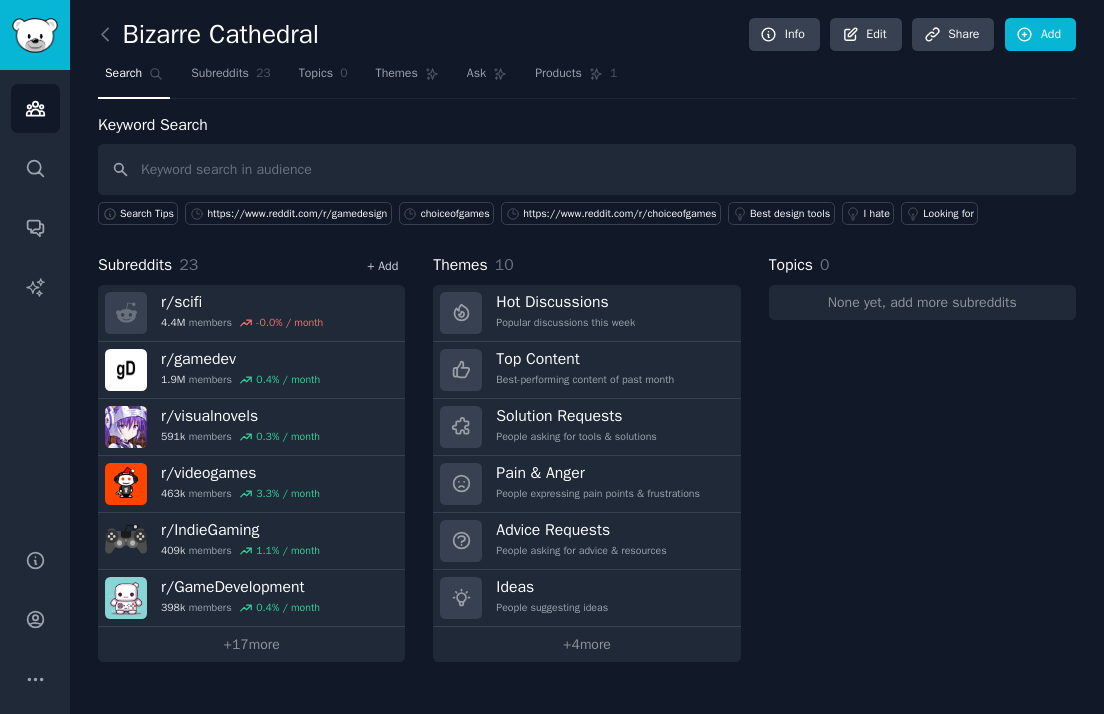 click on "+ Add" at bounding box center [382, 266] 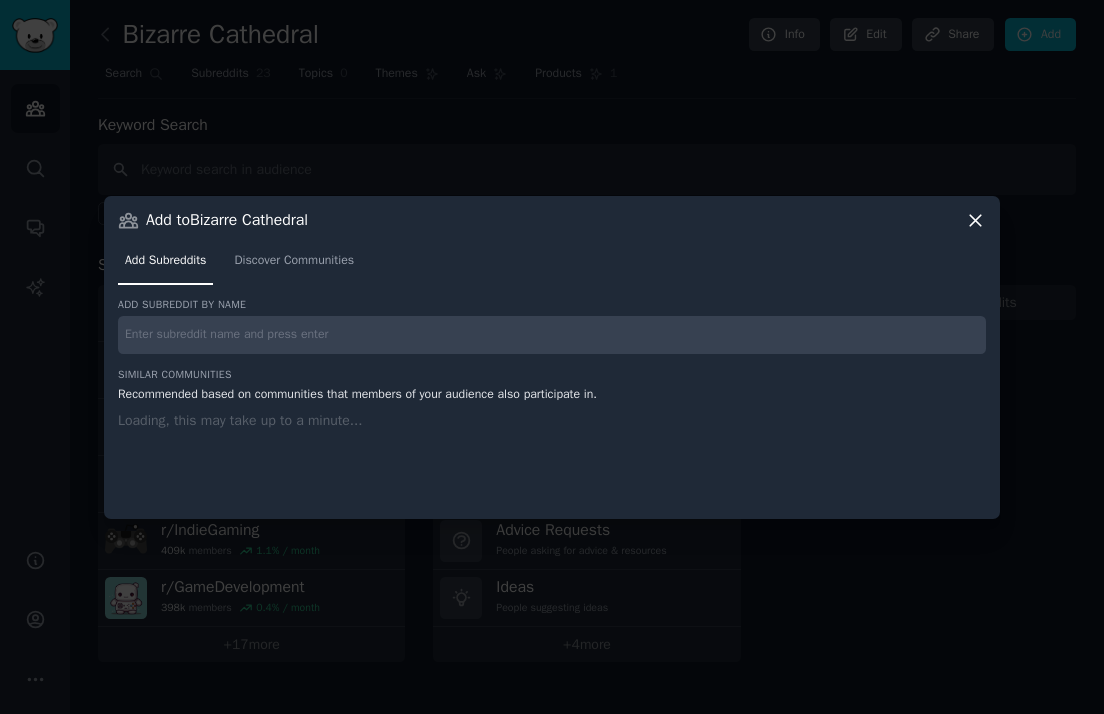 click at bounding box center [552, 335] 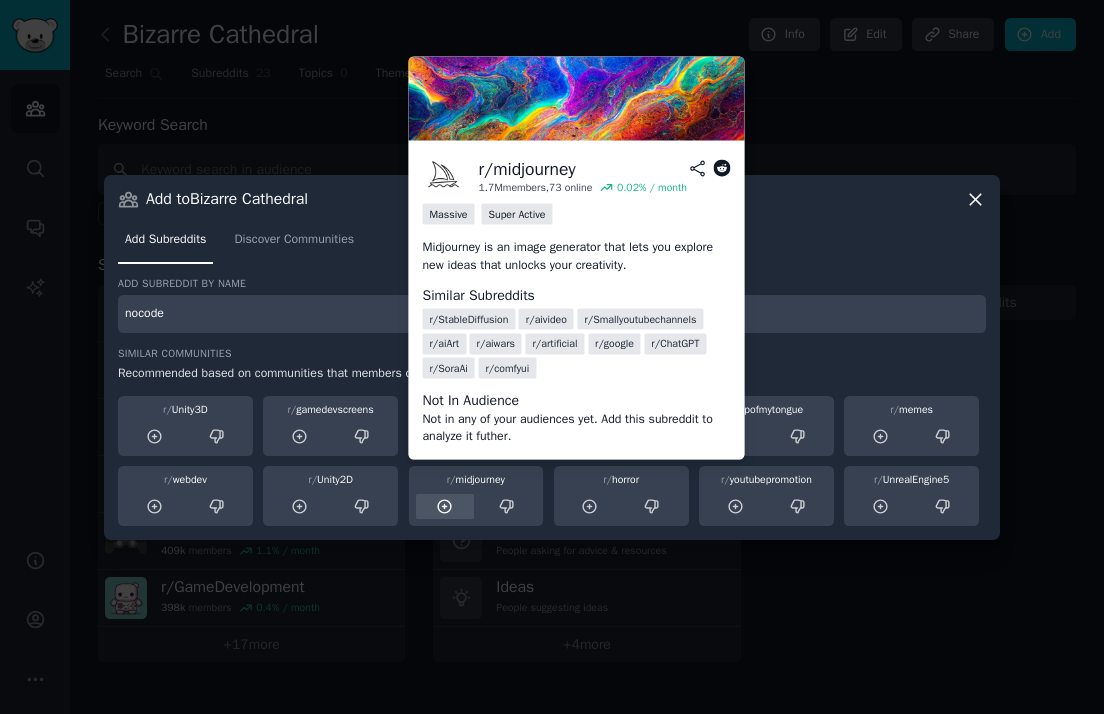 type on "nocode" 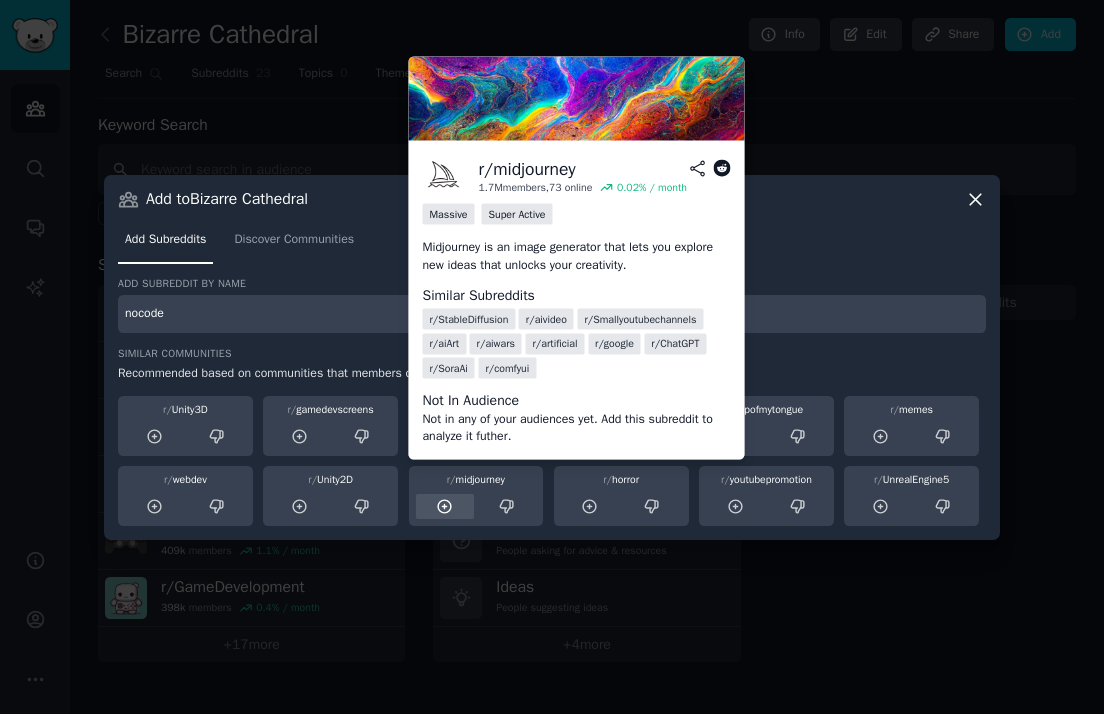 click 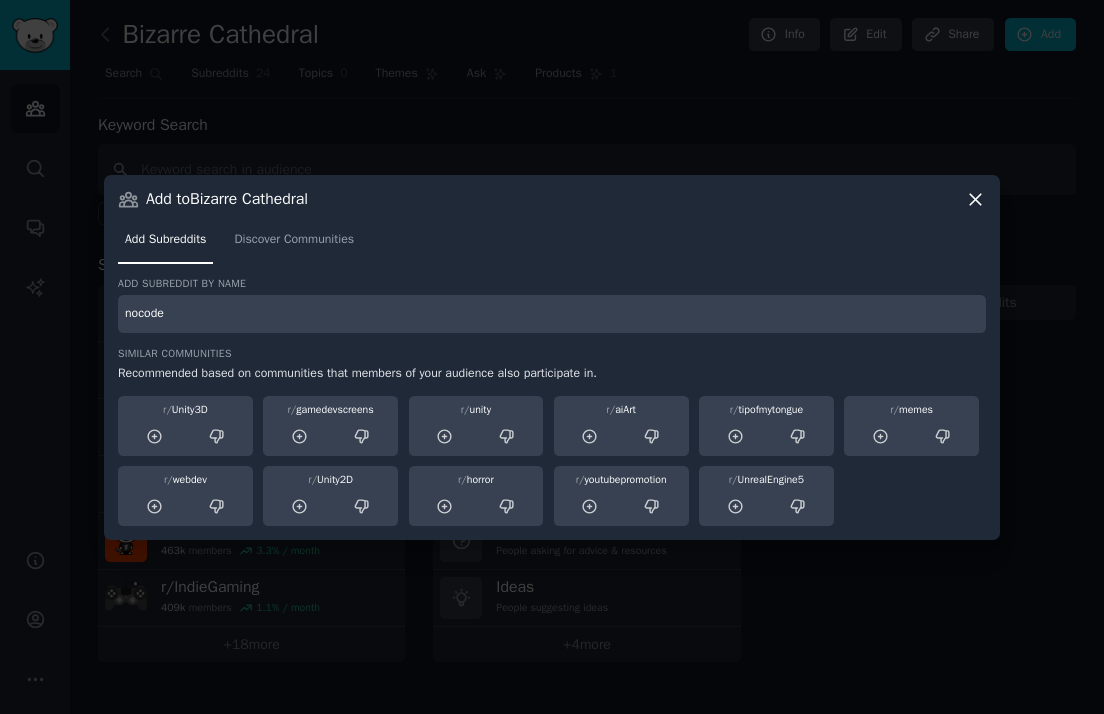 click on "nocode" at bounding box center [552, 314] 